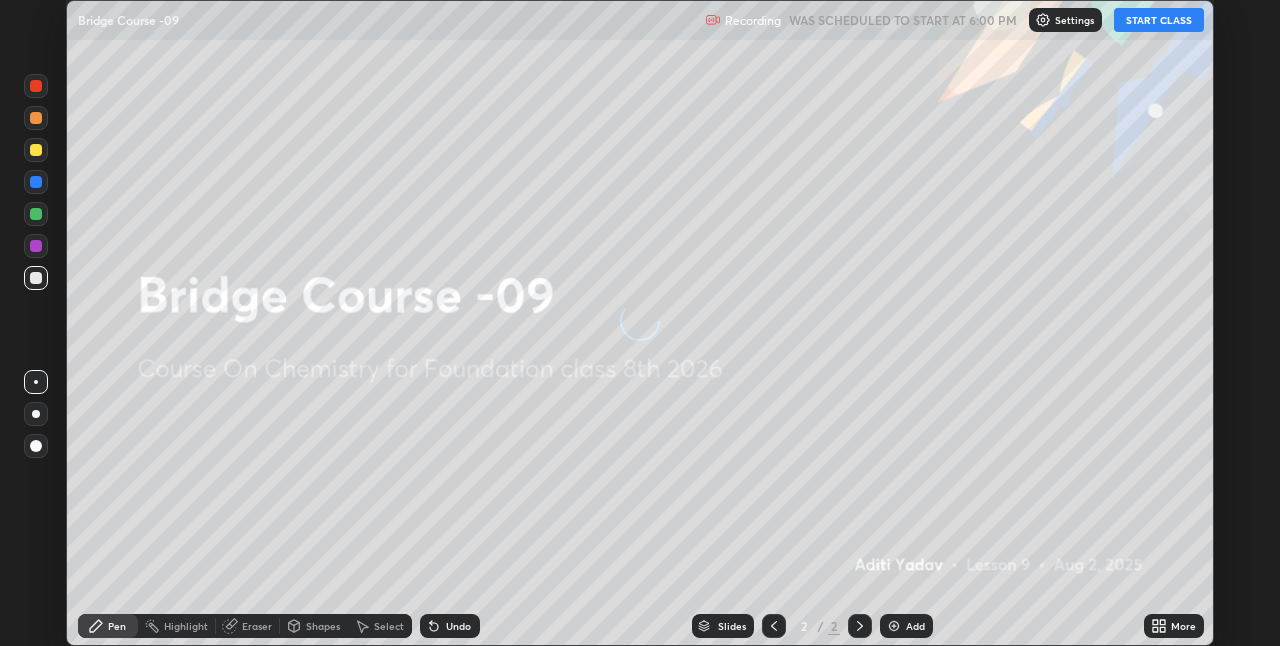 scroll, scrollTop: 0, scrollLeft: 0, axis: both 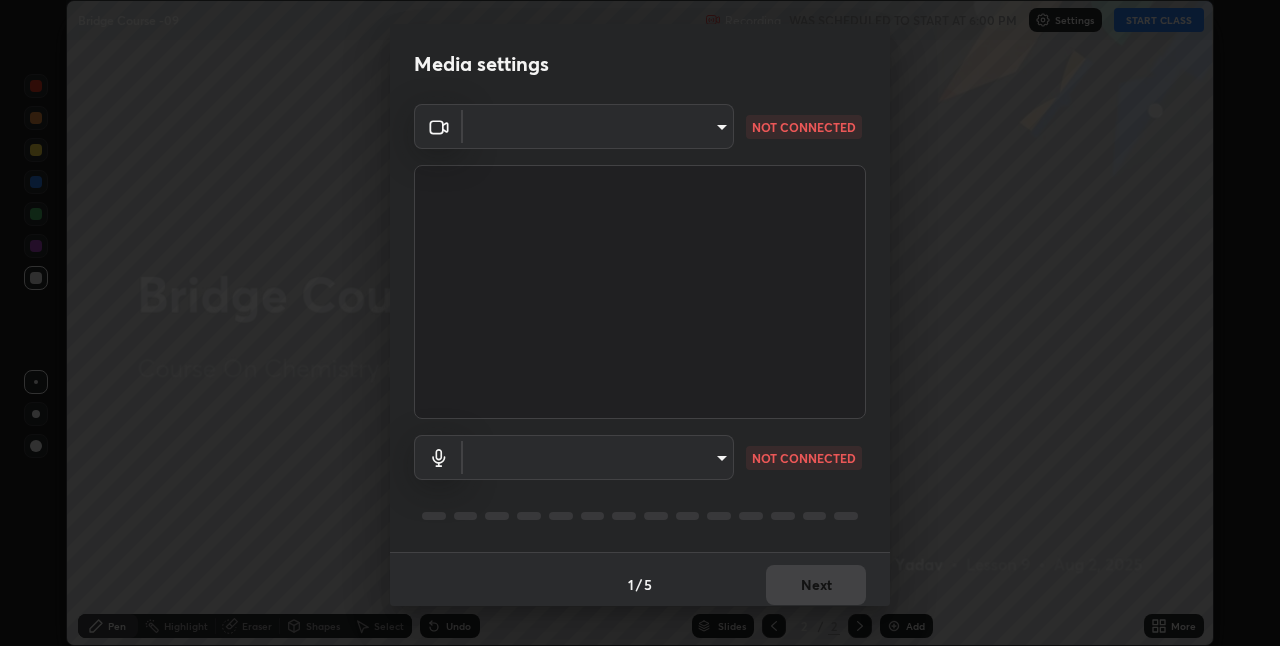 type on "4325113f5150d2eb00f74217ab665fa957d37049b6e54c8d92697f499d53718f" 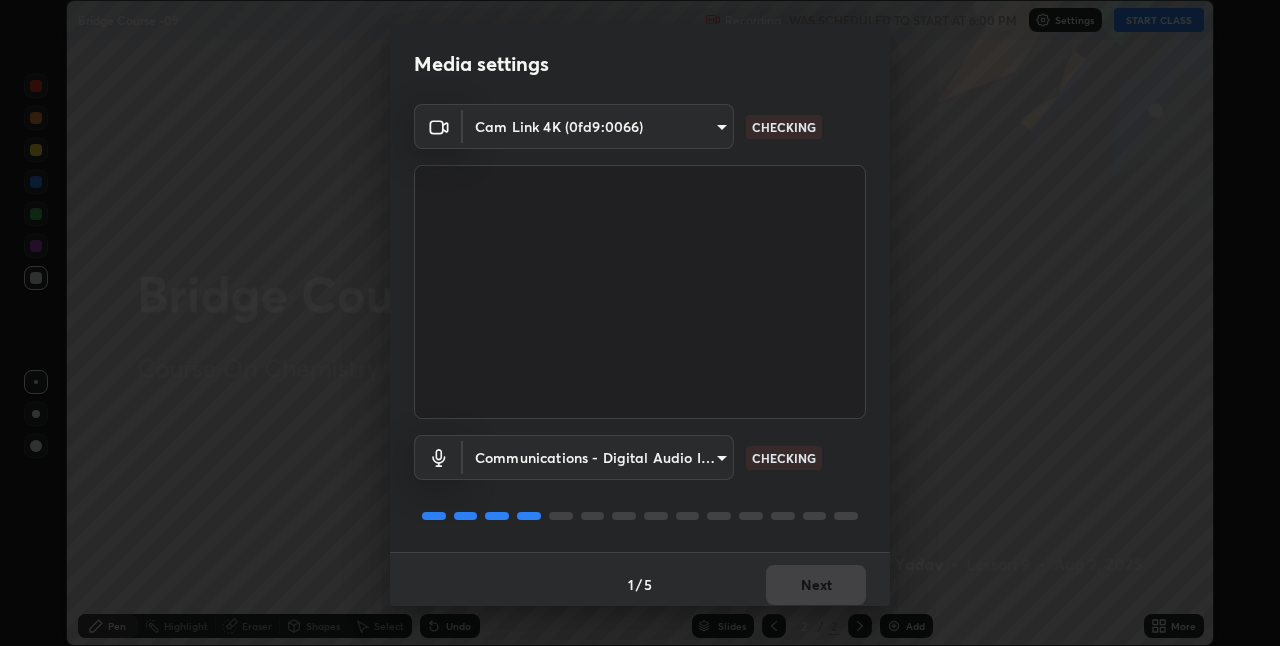 scroll, scrollTop: 10, scrollLeft: 0, axis: vertical 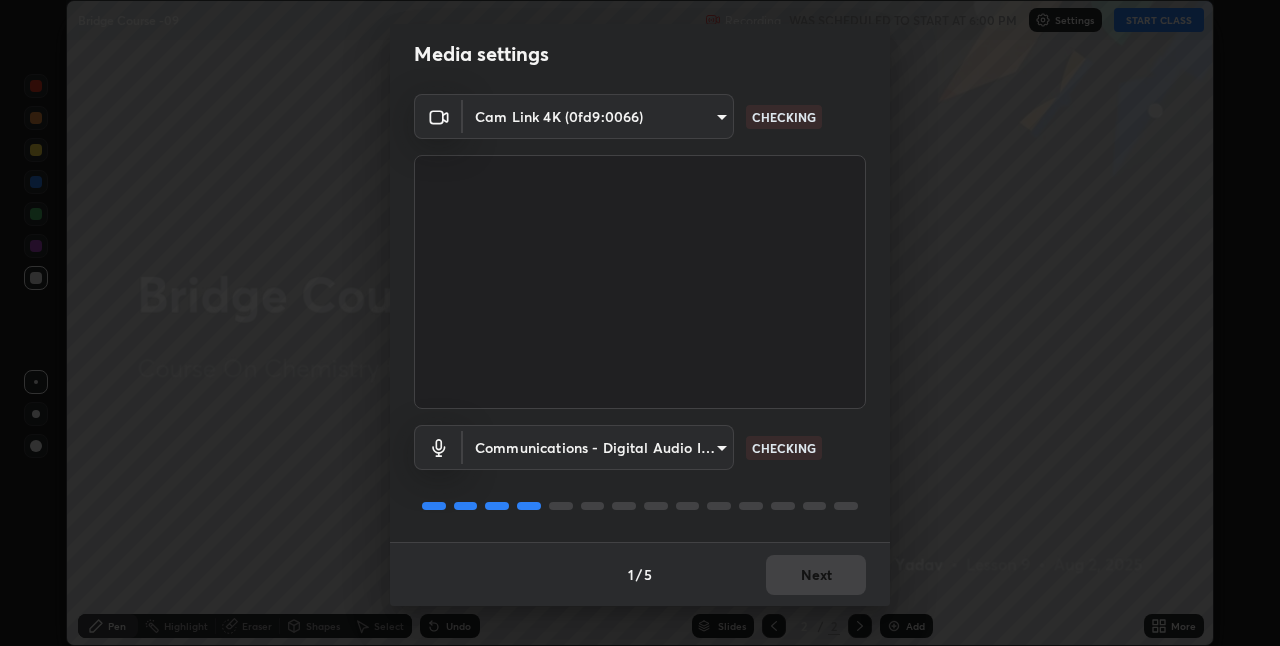 click on "Erase all Bridge Course -09 Recording WAS SCHEDULED TO START AT  6:00 PM Settings START CLASS Setting up your live class Bridge Course -09 • L9 of Course On Chemistry for Foundation class 8th 2026 [FIRST] [LAST] Pen Highlight Eraser Shapes Select Undo Slides 2 / 2 Add More No doubts shared Encourage your learners to ask a doubt for better clarity Report an issue Reason for reporting Buffering Chat not working Audio - Video sync issue Educator video quality low ​ Attach an image Report Media settings Cam Link 4K (0fd9:0066) 4325113f5150d2eb00f74217ab665fa957d37049b6e54c8d92697f499d53718f CHECKING Communications - Digital Audio Interface (Cam Link 4K) communications CHECKING 1 / 5 Next" at bounding box center [640, 323] 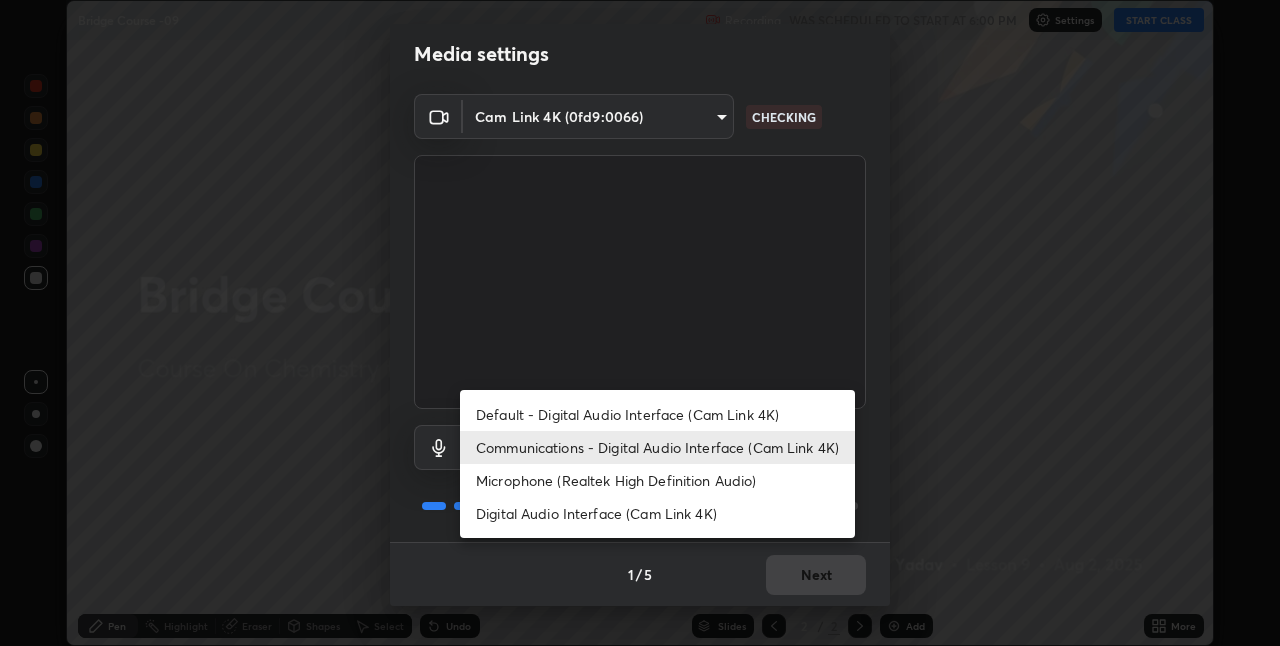 click on "Communications - Digital Audio Interface (Cam Link 4K)" at bounding box center (657, 447) 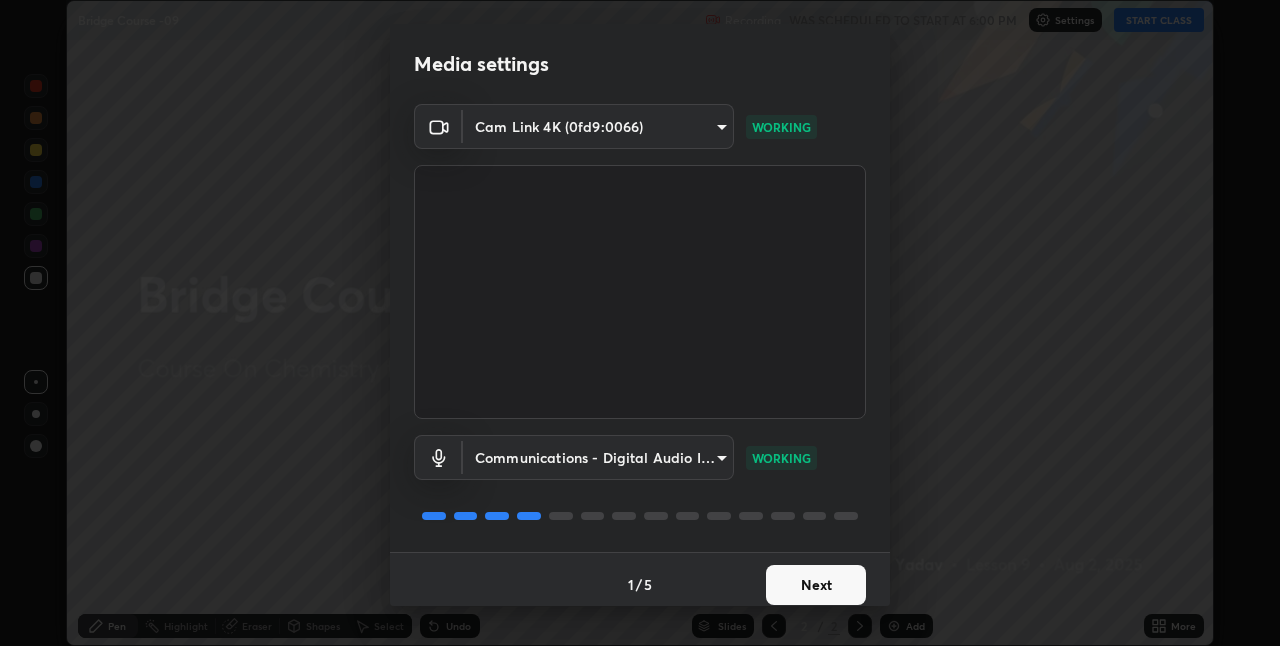 scroll, scrollTop: 7, scrollLeft: 0, axis: vertical 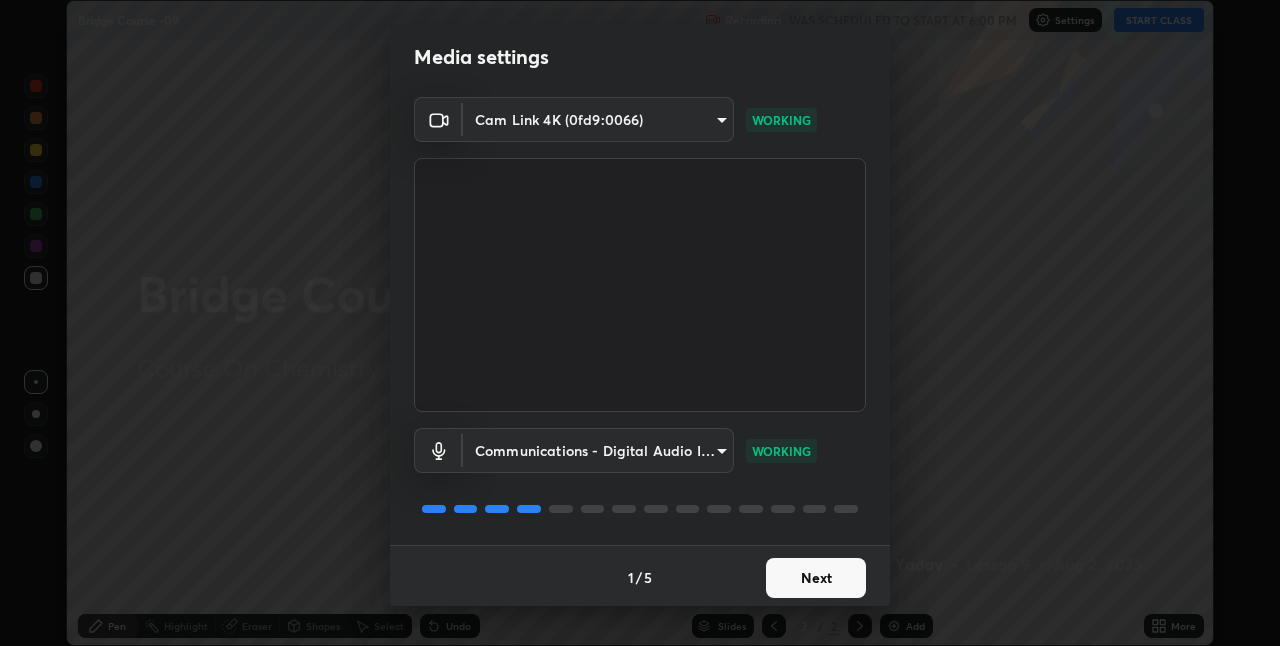 click on "Next" at bounding box center [816, 578] 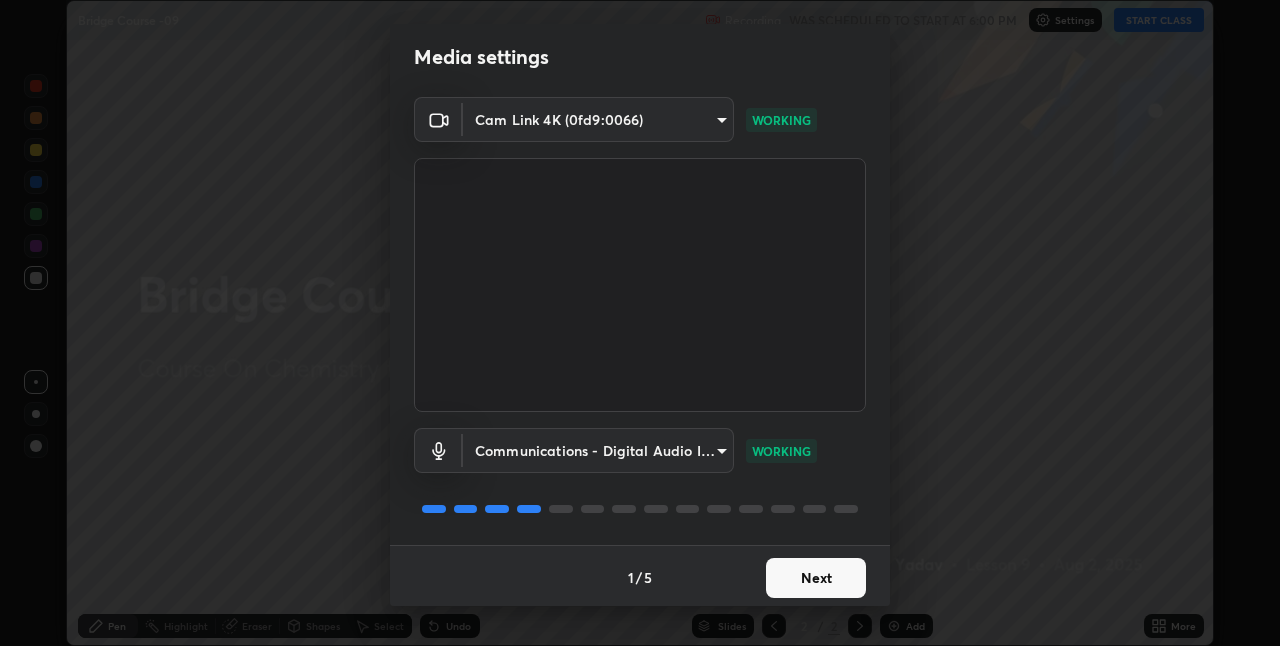 scroll, scrollTop: 0, scrollLeft: 0, axis: both 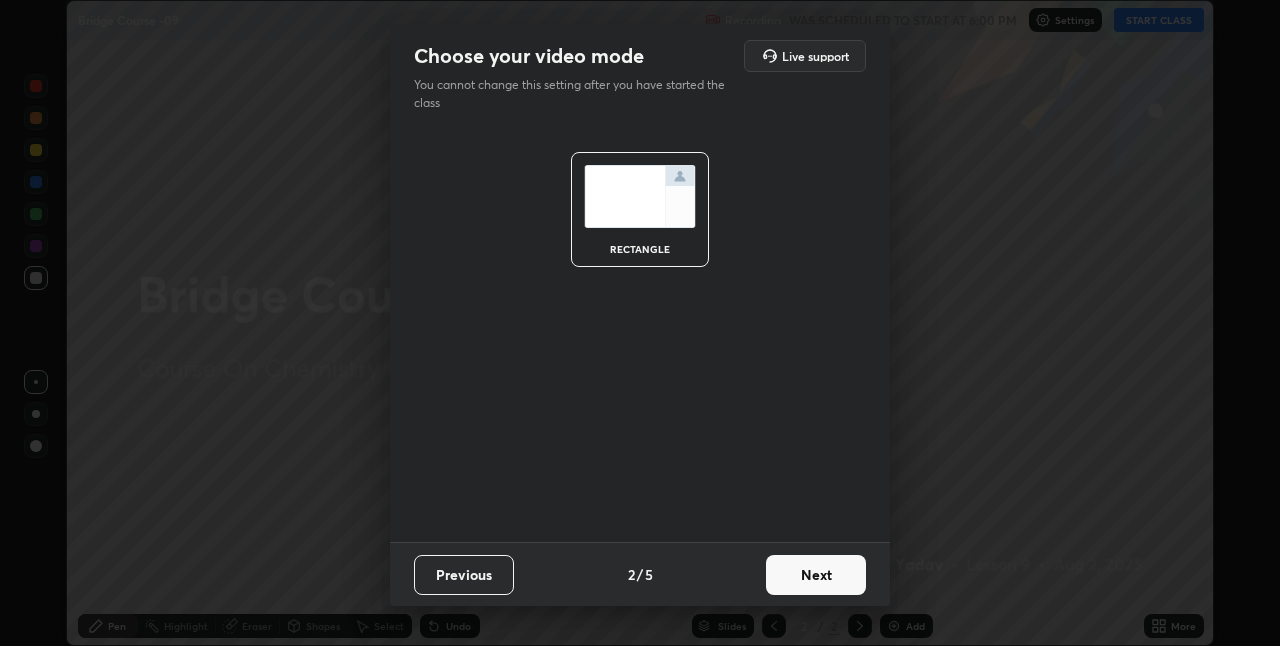 click on "Next" at bounding box center (816, 575) 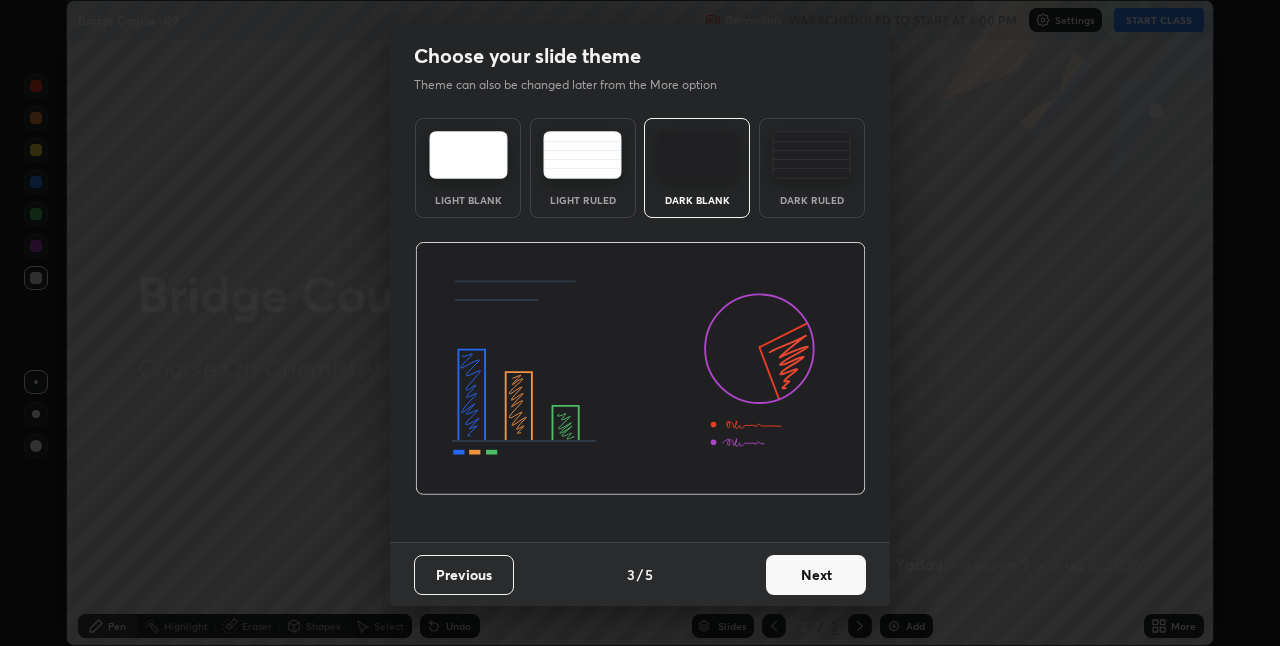 click on "Next" at bounding box center [816, 575] 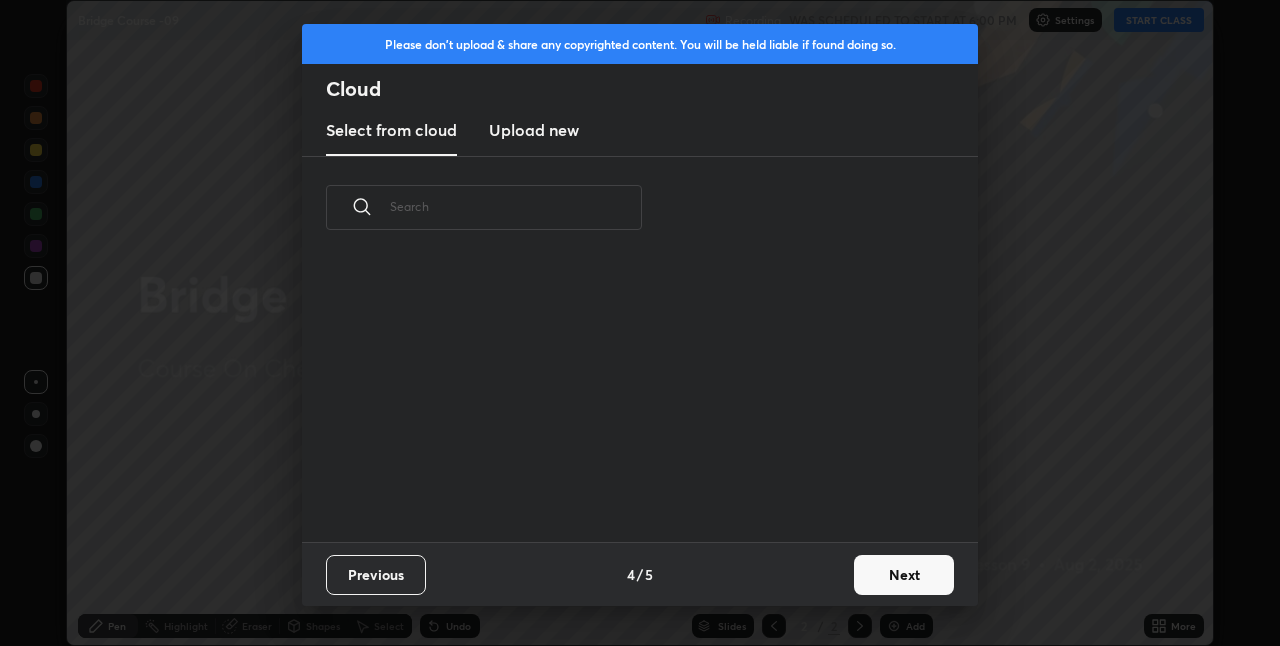 click on "Next" at bounding box center [904, 575] 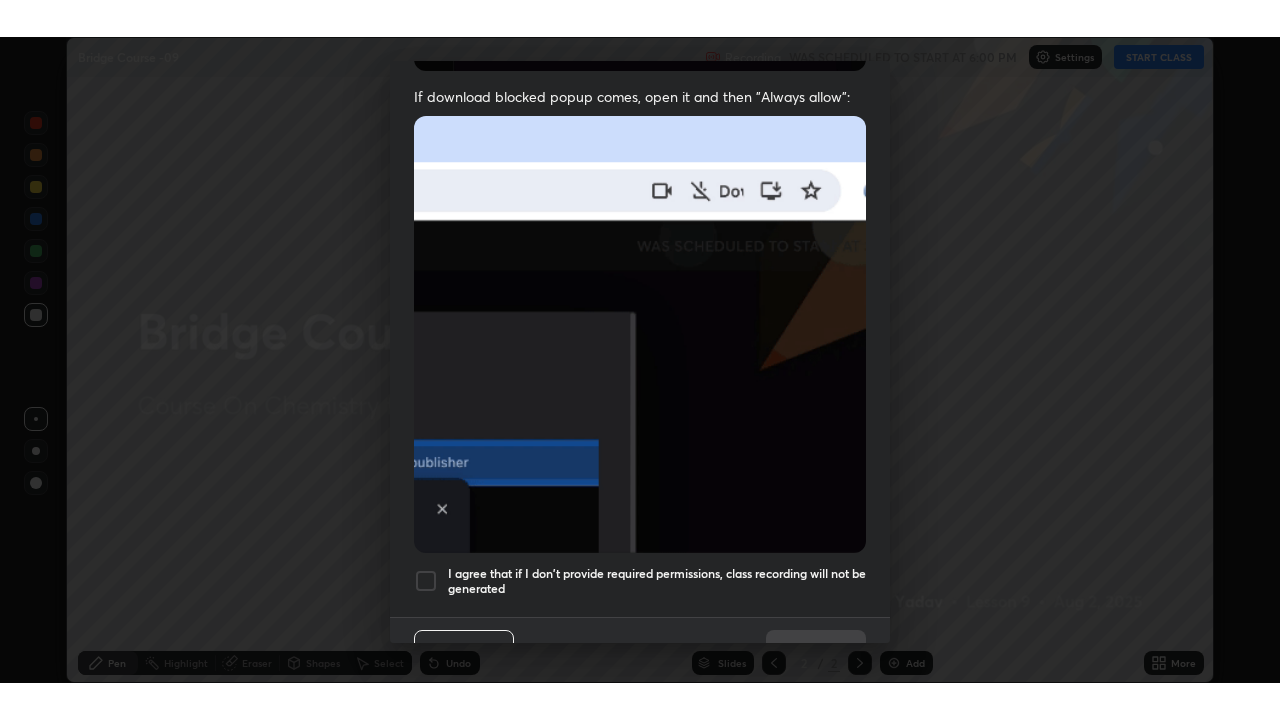 scroll, scrollTop: 418, scrollLeft: 0, axis: vertical 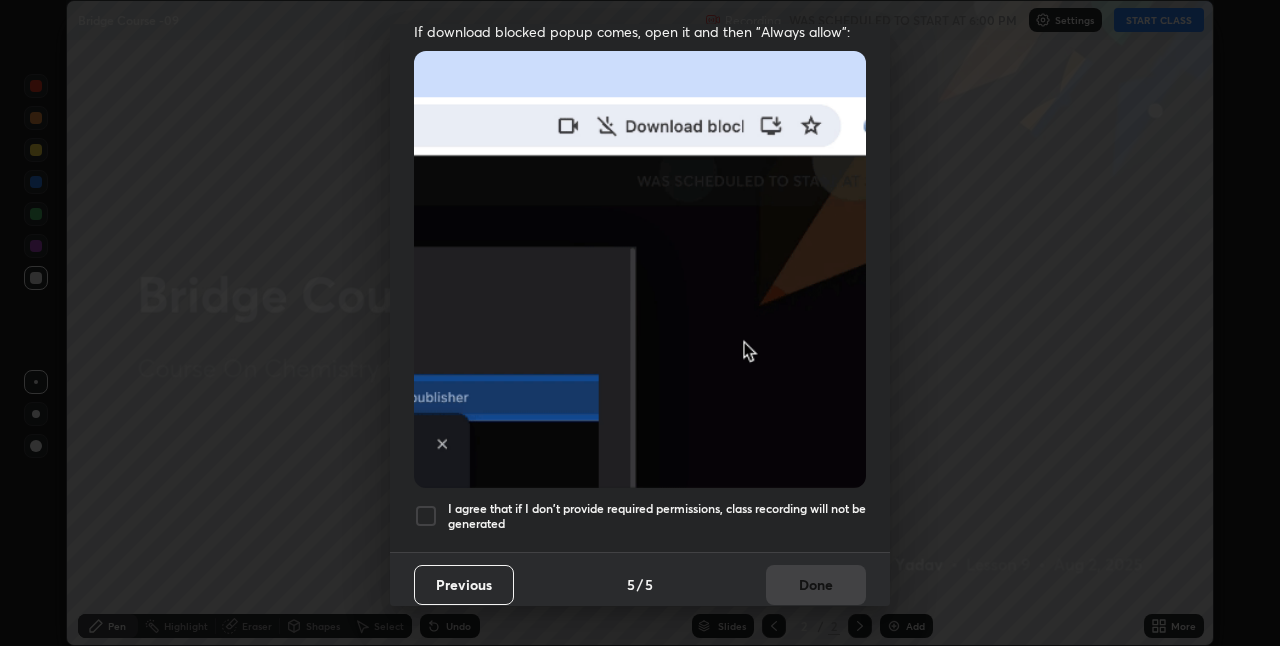 click at bounding box center [426, 516] 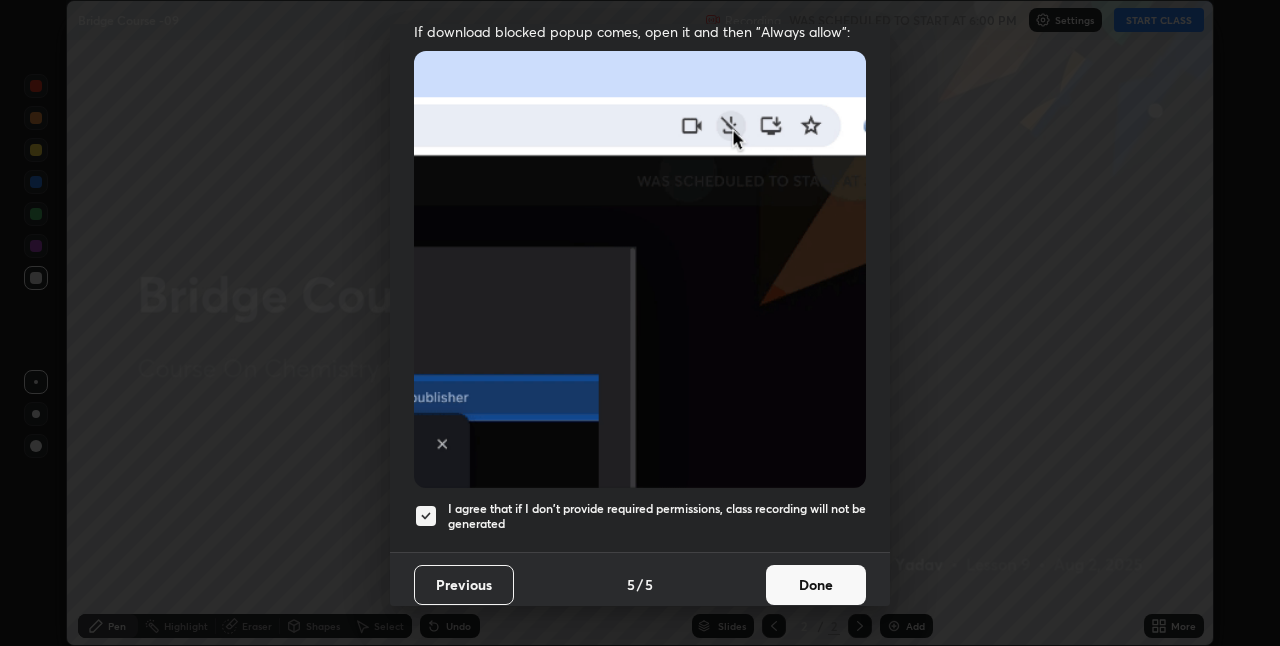 click on "Done" at bounding box center [816, 585] 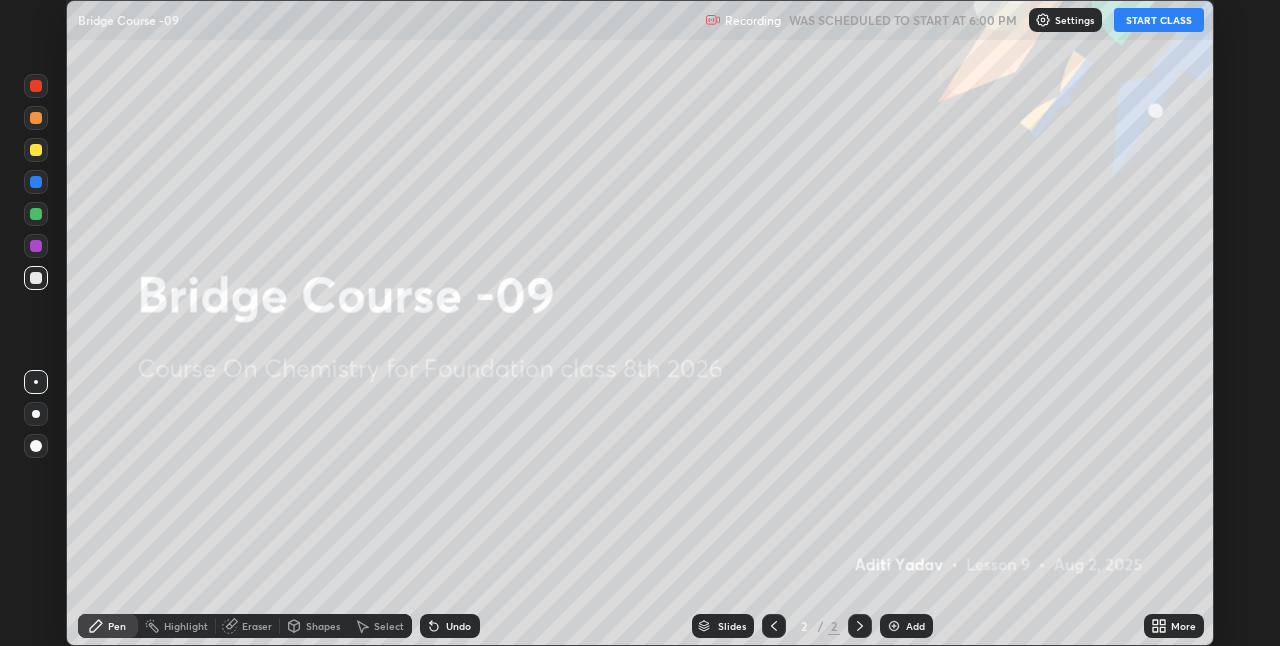 click on "START CLASS" at bounding box center [1159, 20] 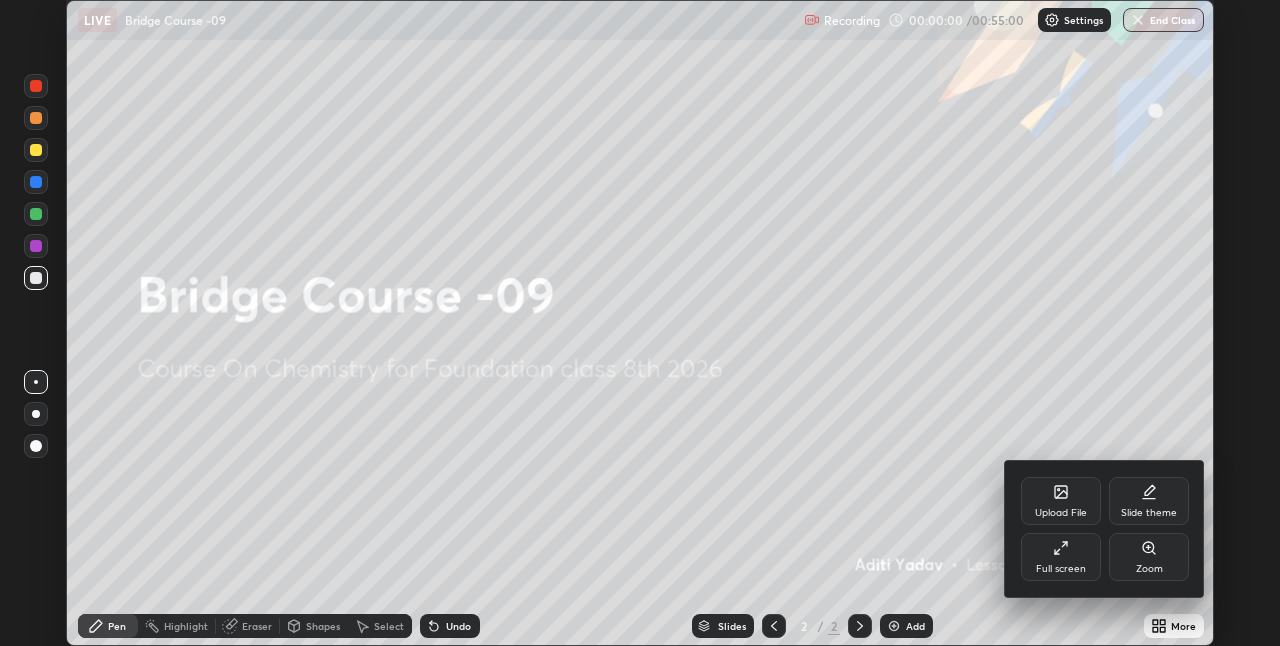 click on "Full screen" at bounding box center (1061, 557) 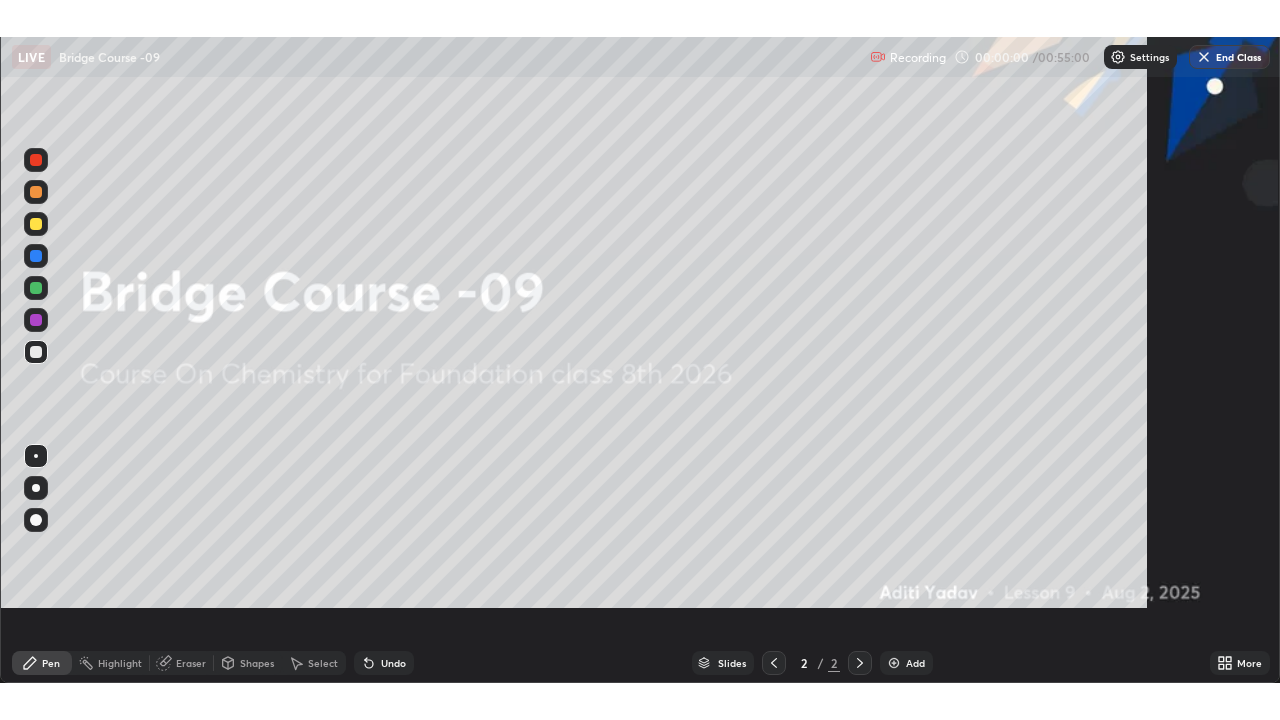 scroll, scrollTop: 99280, scrollLeft: 98720, axis: both 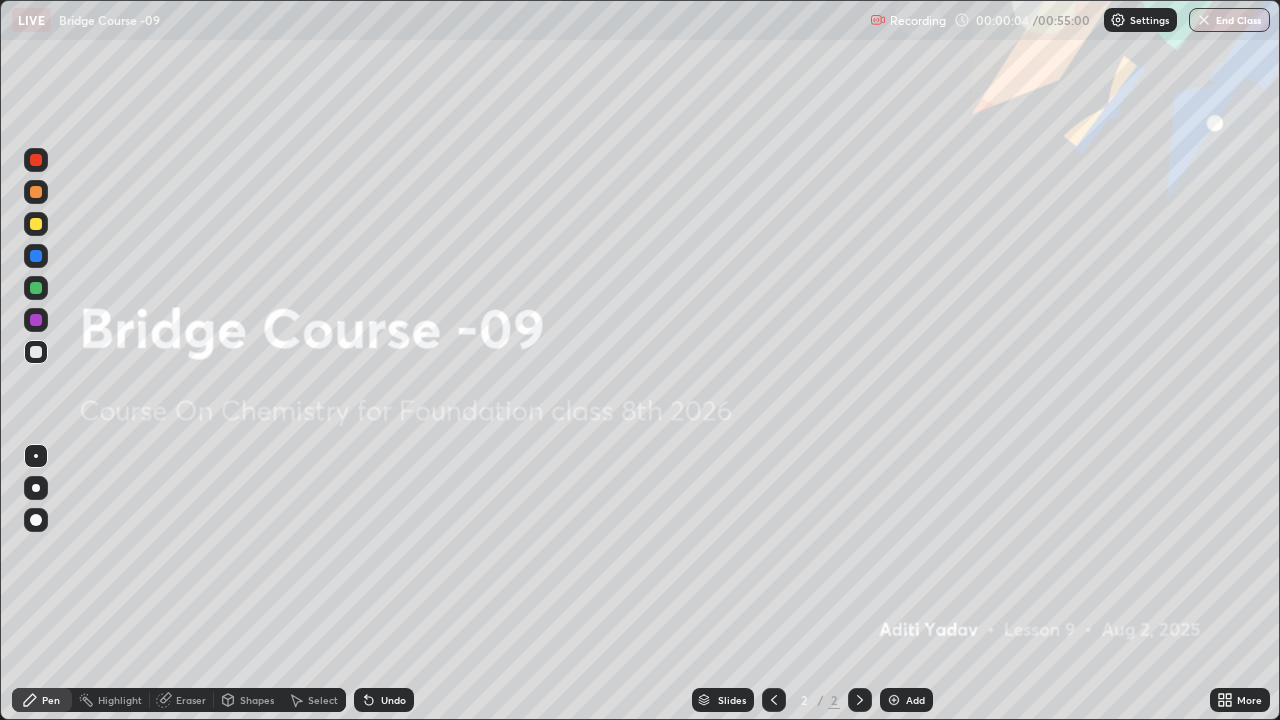 click at bounding box center (894, 700) 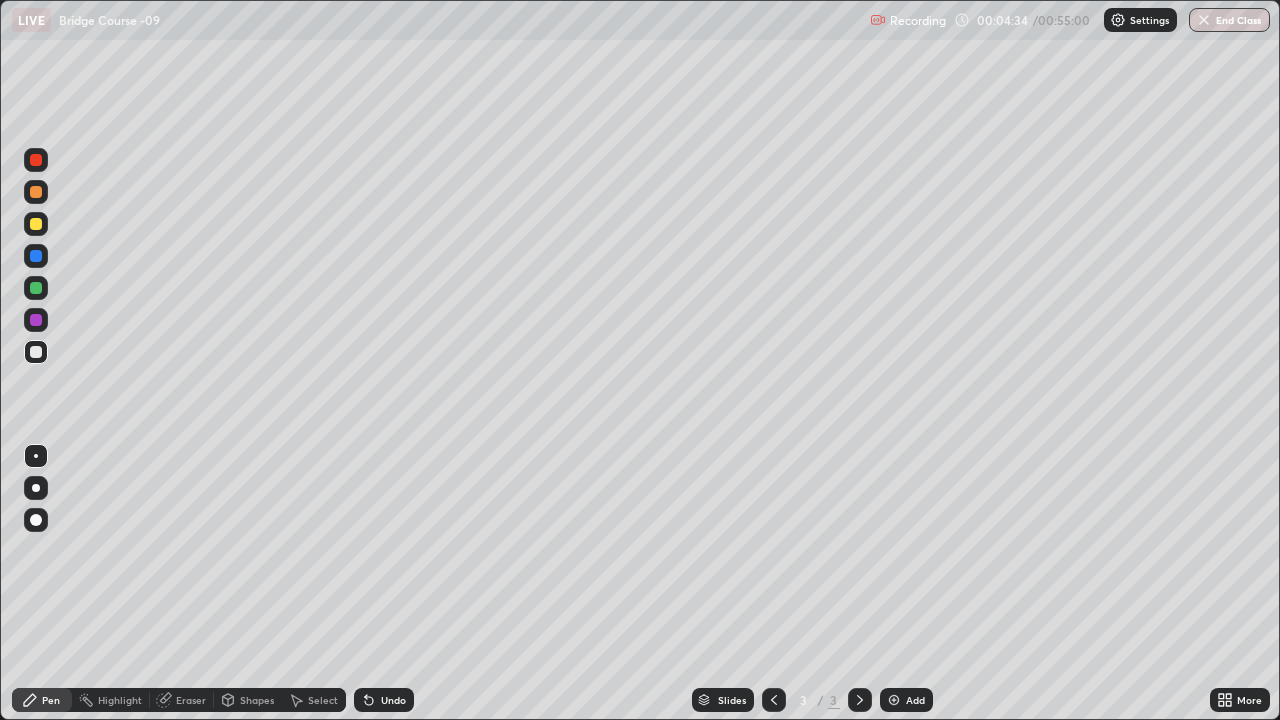 click at bounding box center (36, 224) 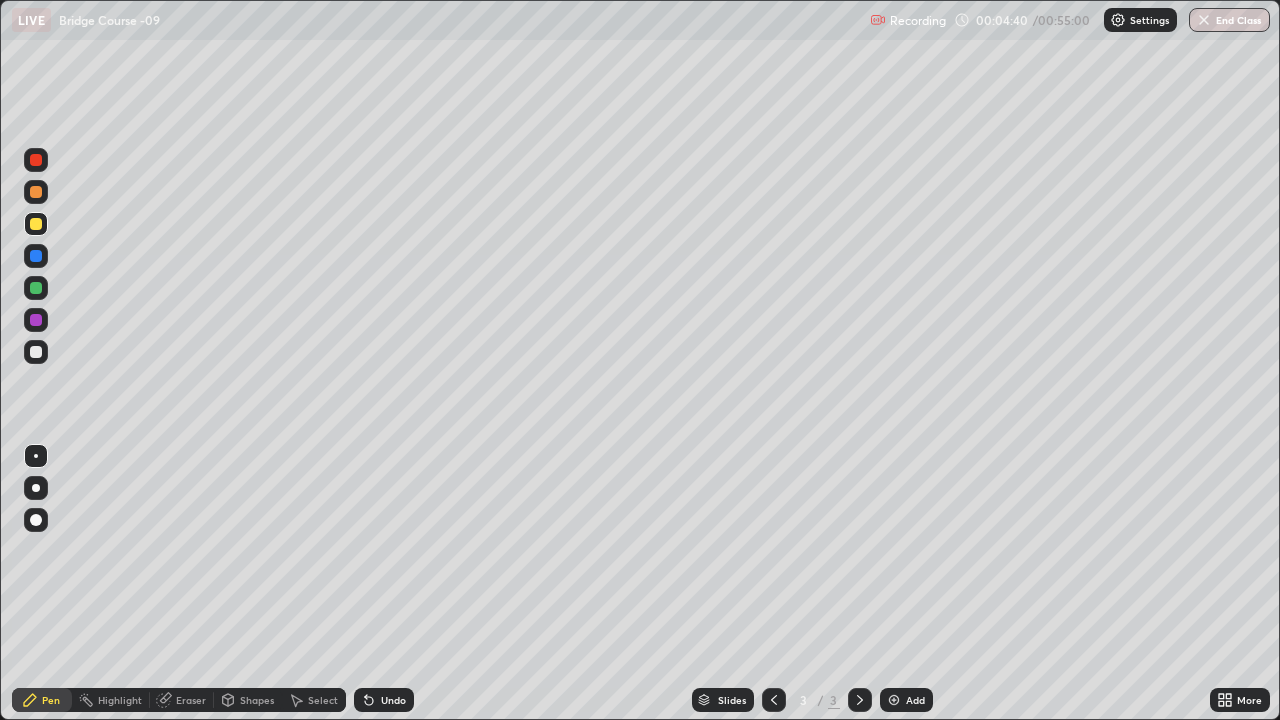 click at bounding box center (36, 256) 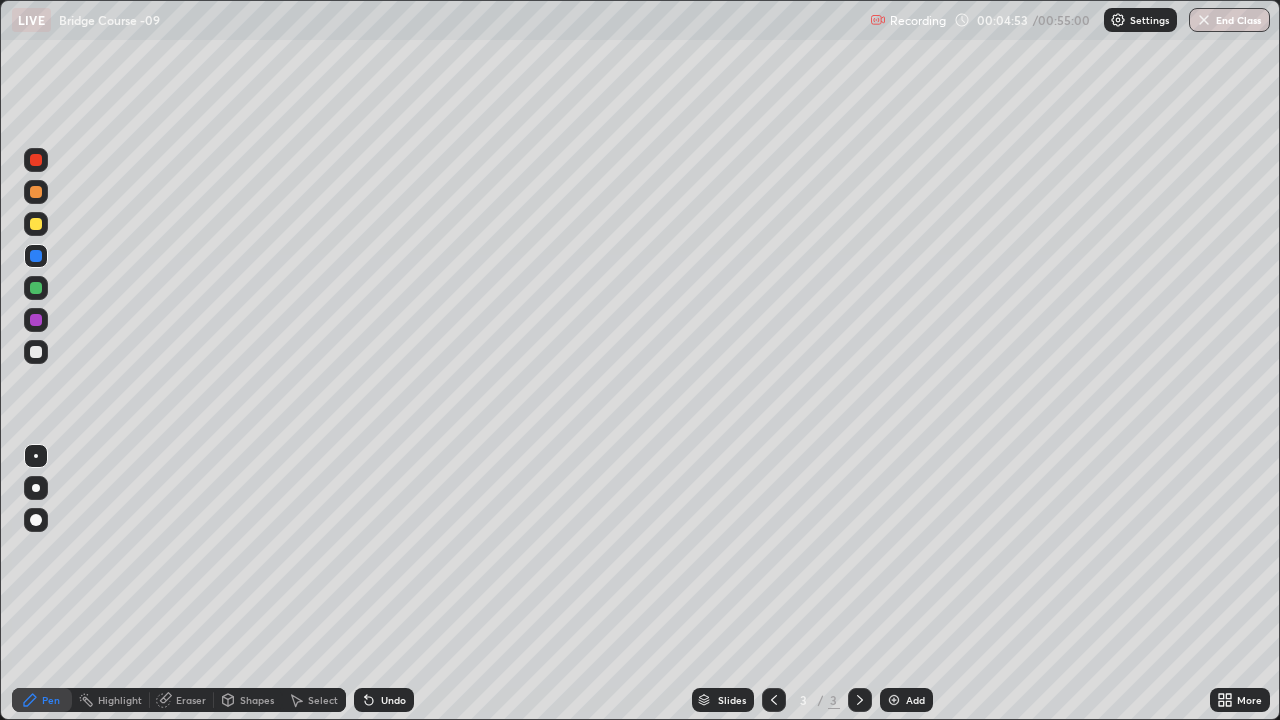 click at bounding box center (36, 288) 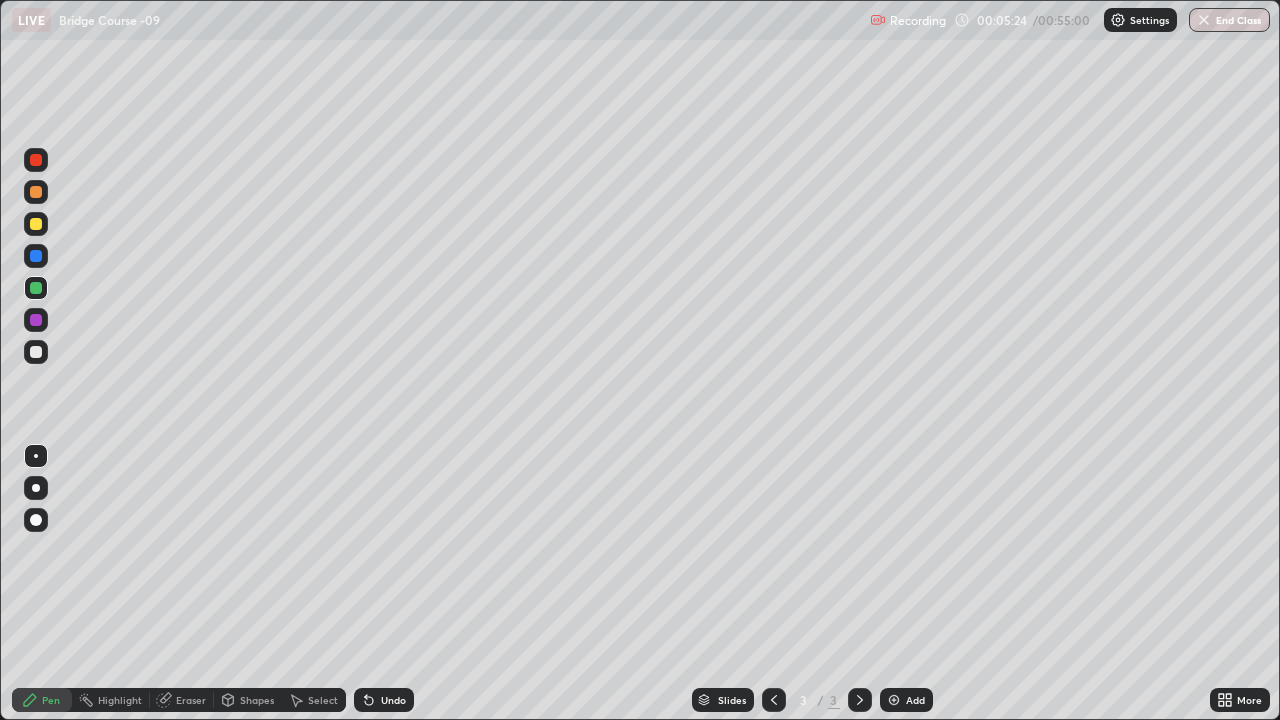 click on "Undo" at bounding box center [384, 700] 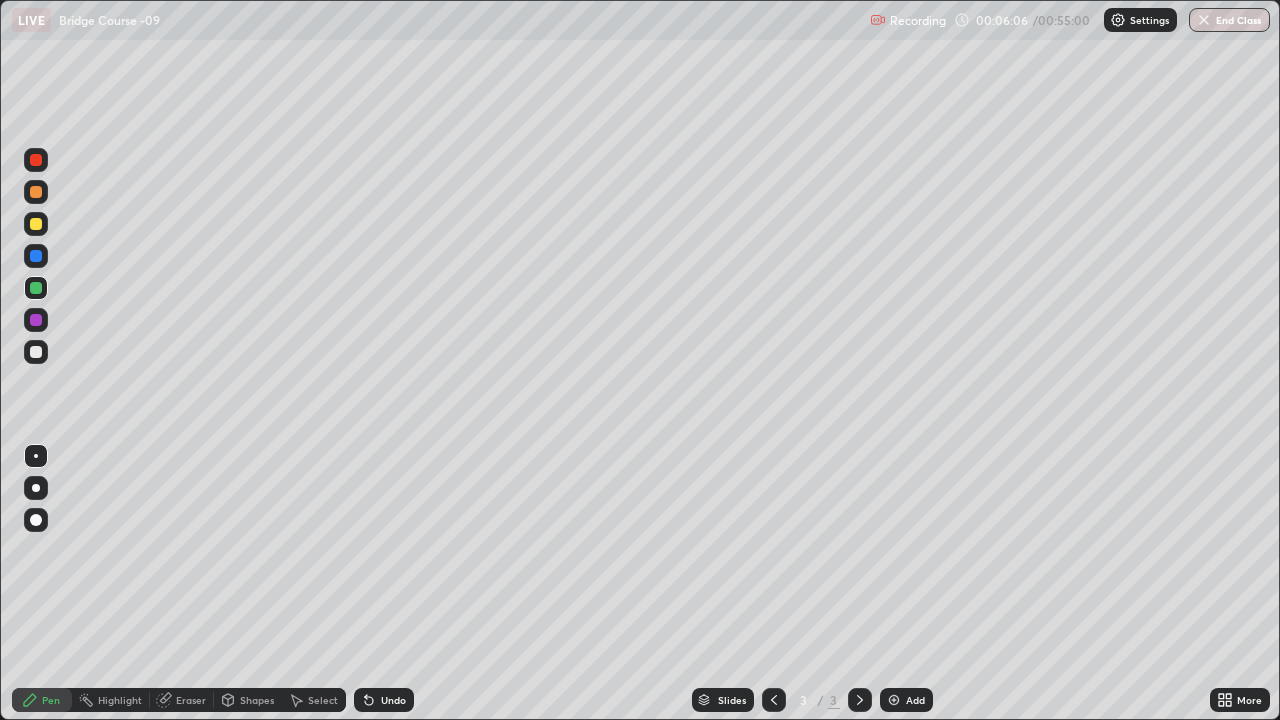click at bounding box center [36, 352] 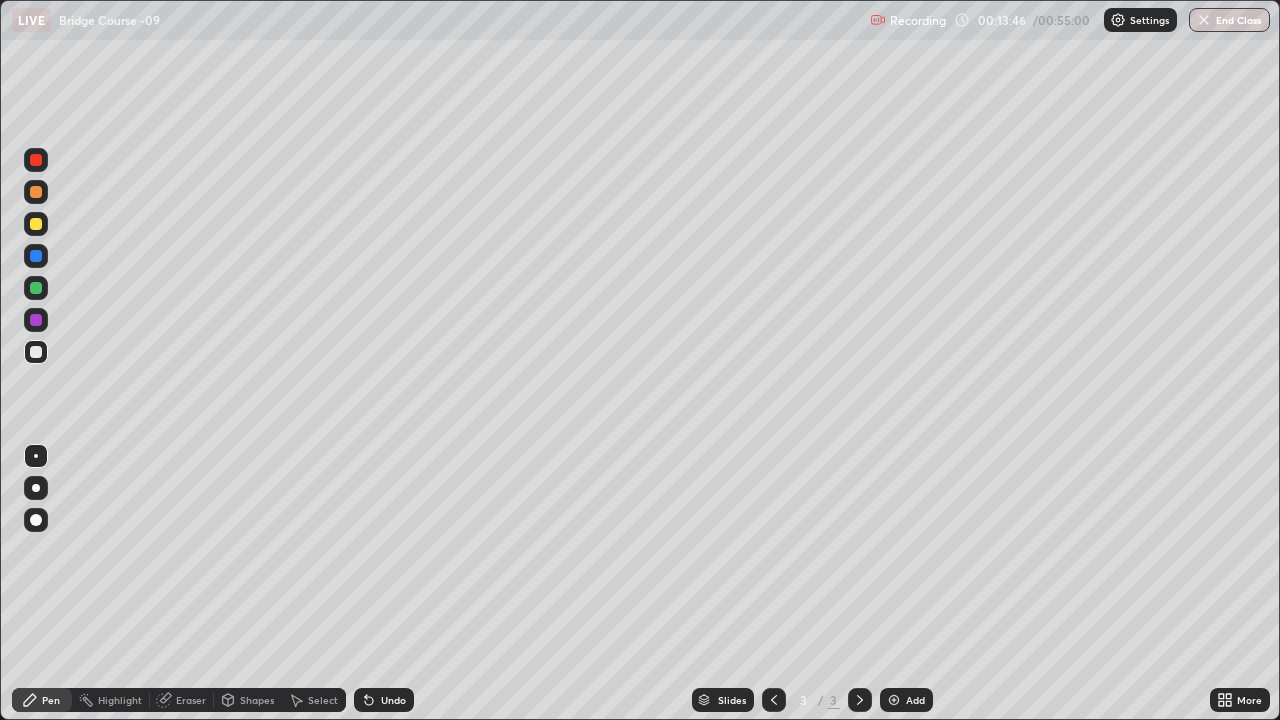 click at bounding box center [36, 224] 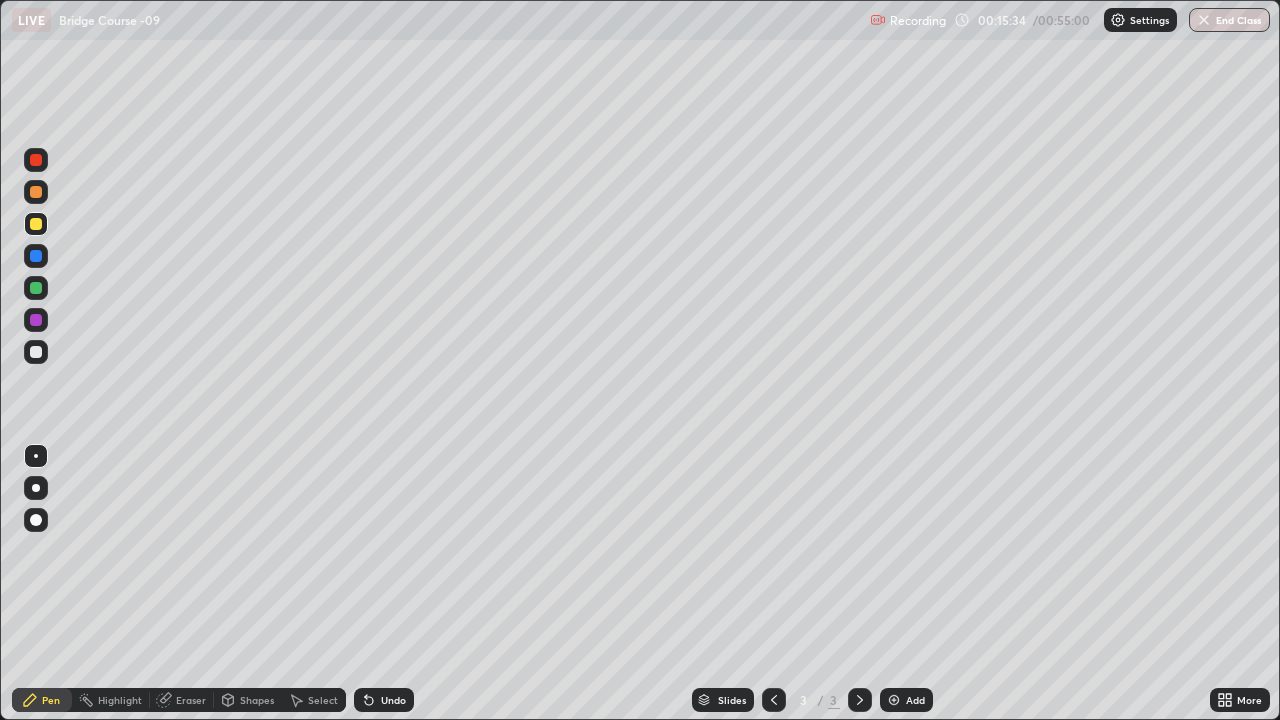 click on "Add" at bounding box center (915, 700) 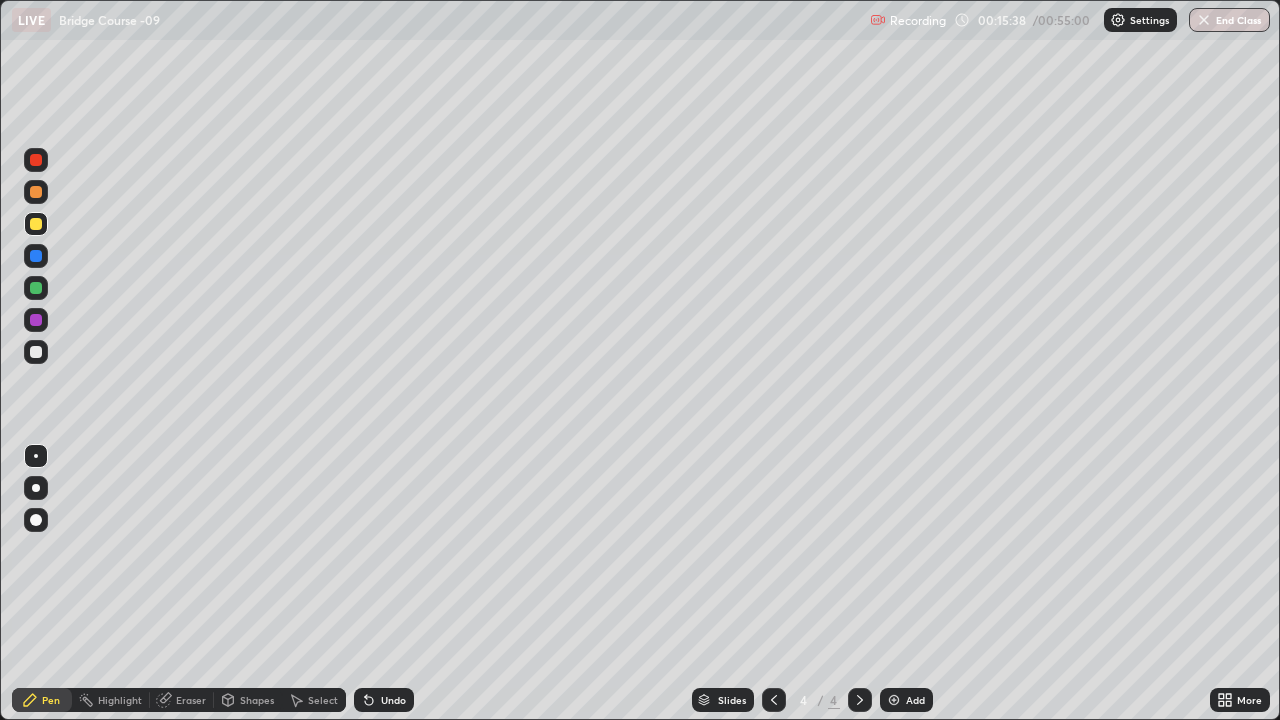 click at bounding box center (36, 320) 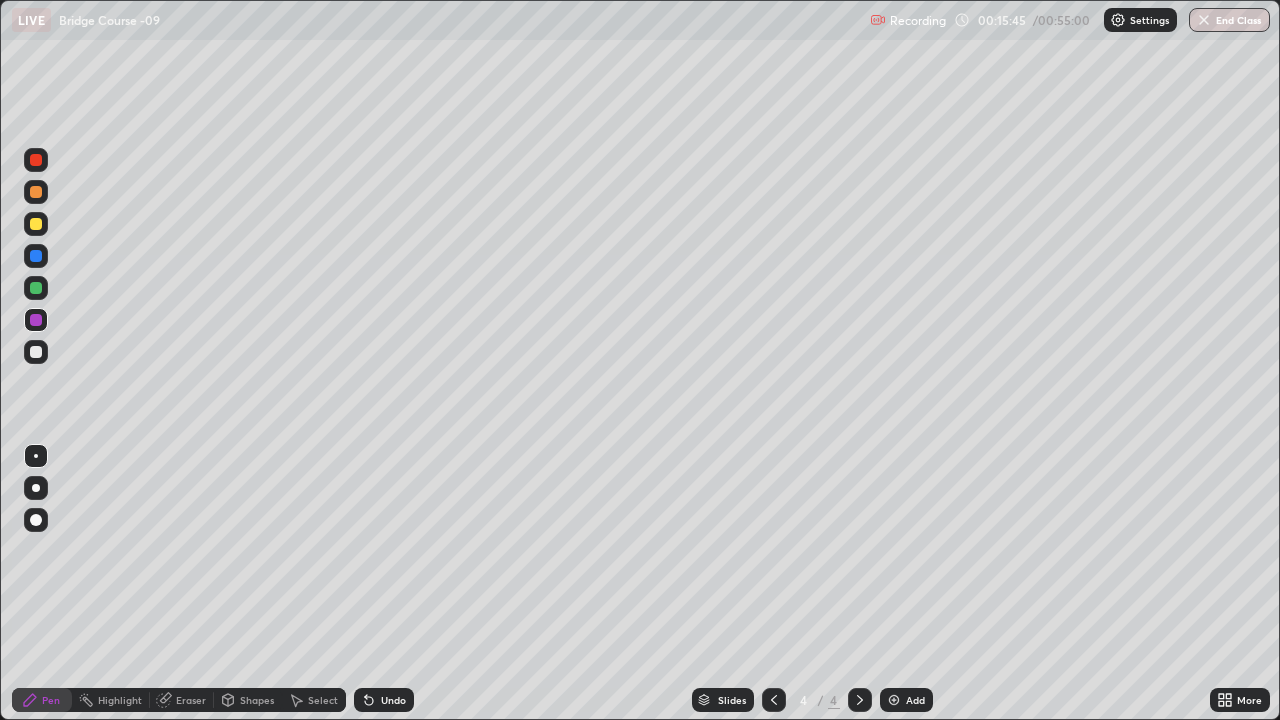 click at bounding box center [36, 288] 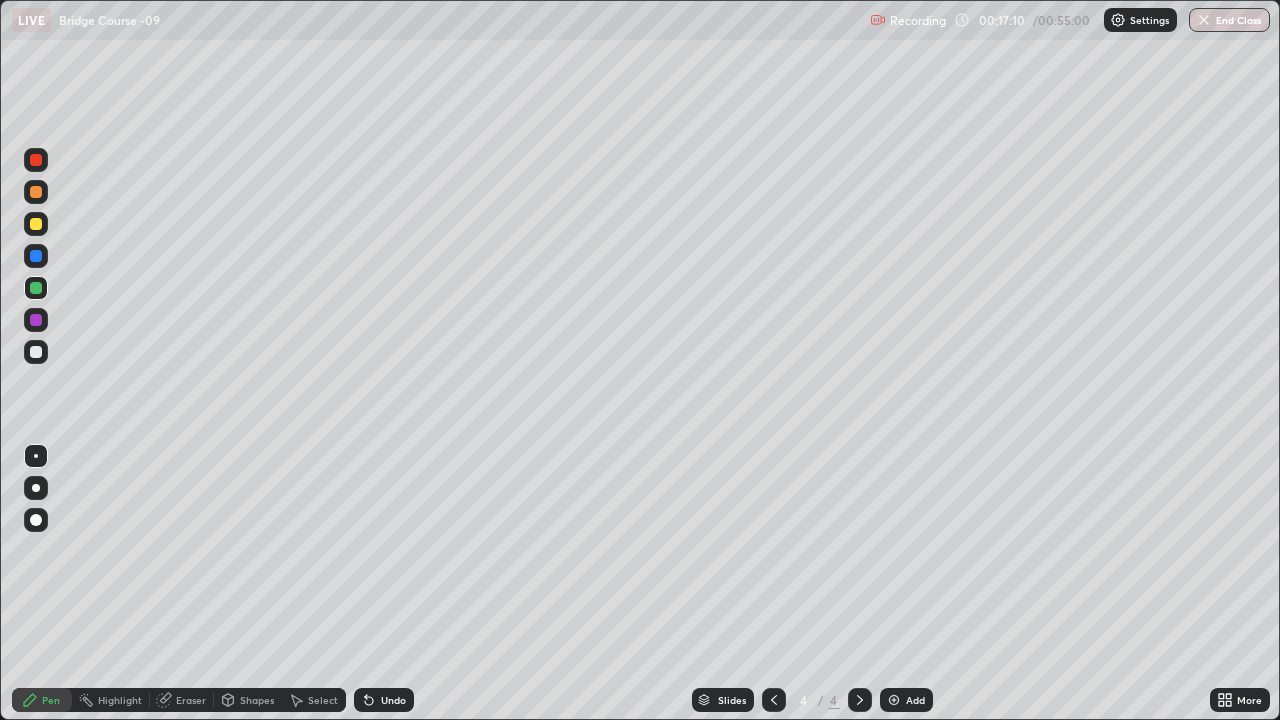 click on "Add" at bounding box center [915, 700] 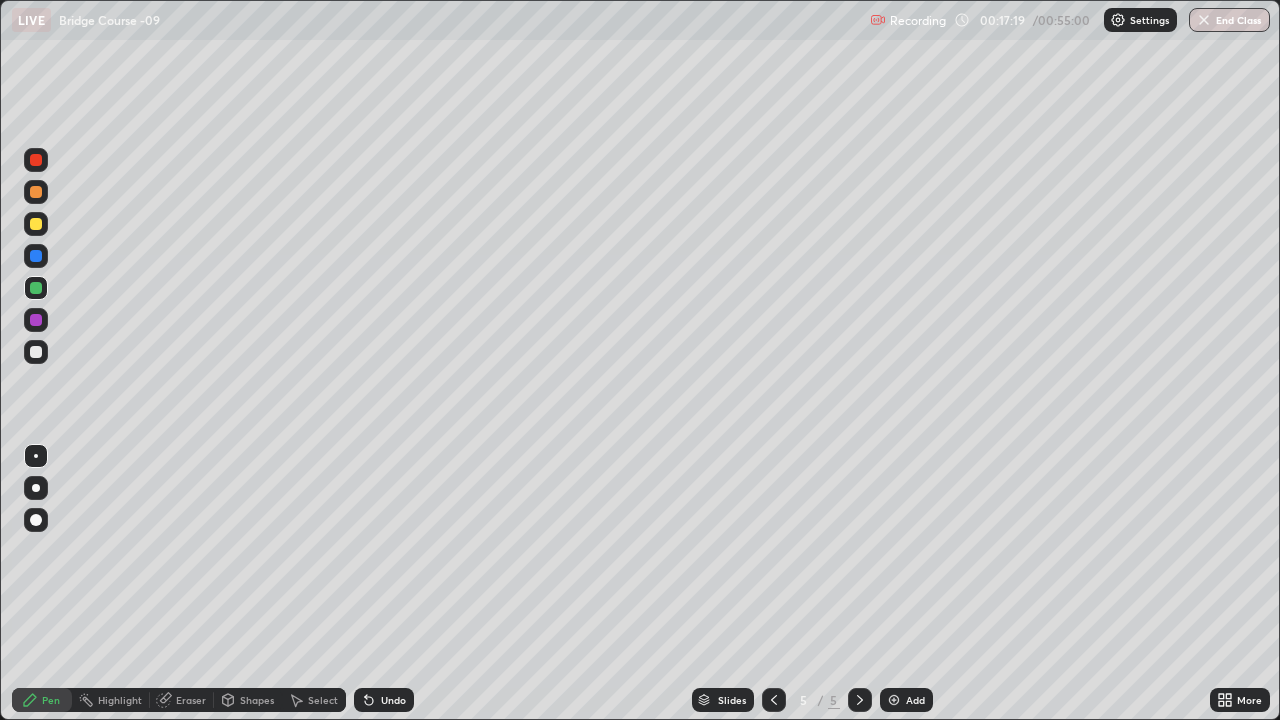 click at bounding box center (36, 224) 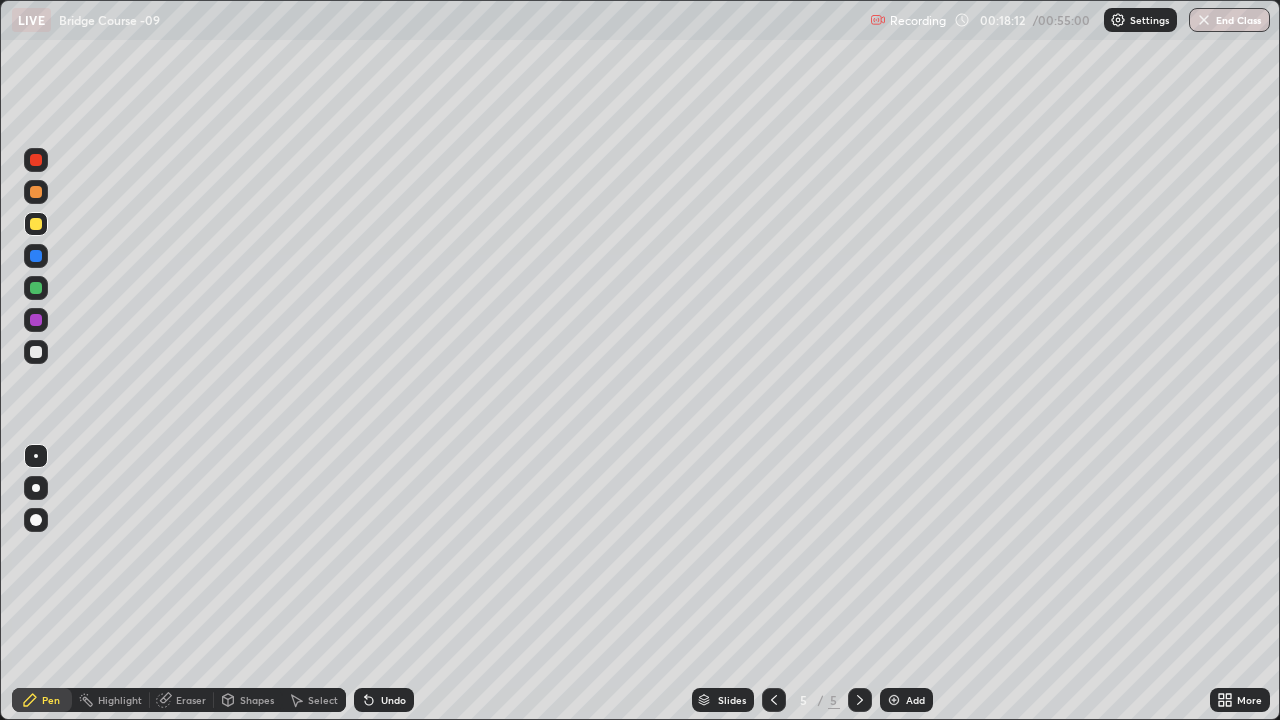 click on "Undo" at bounding box center [384, 700] 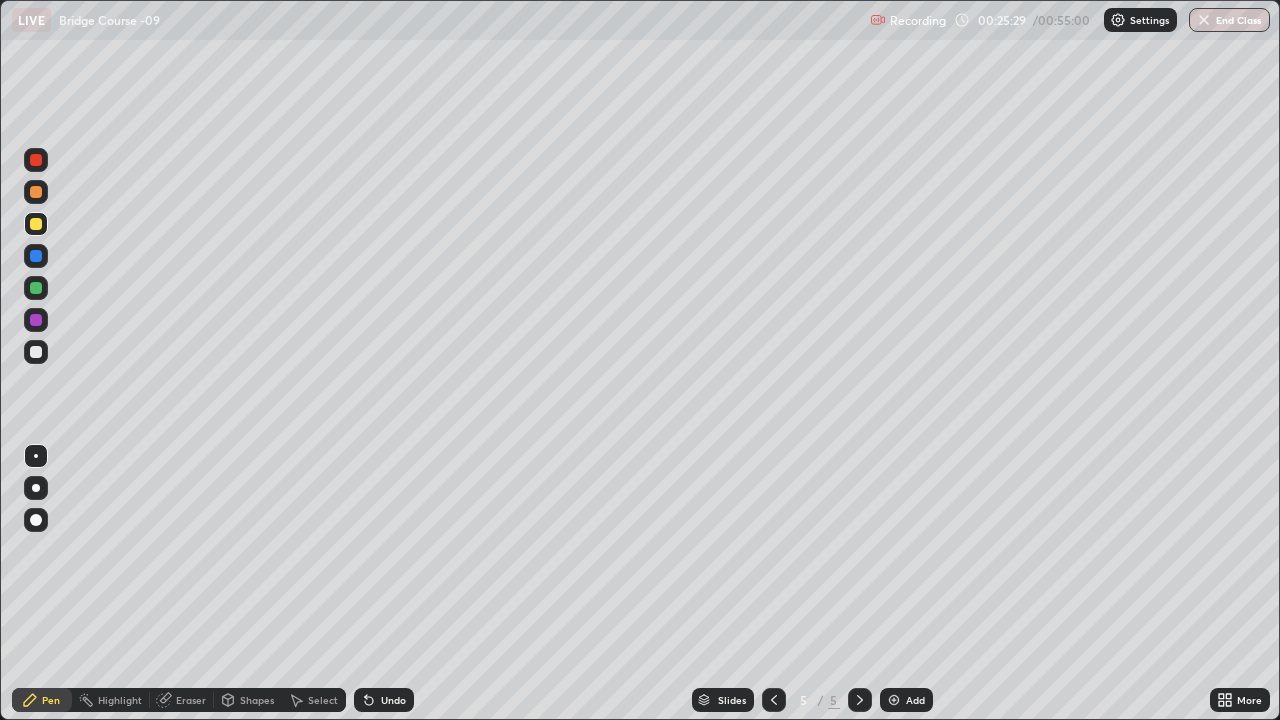 click at bounding box center [894, 700] 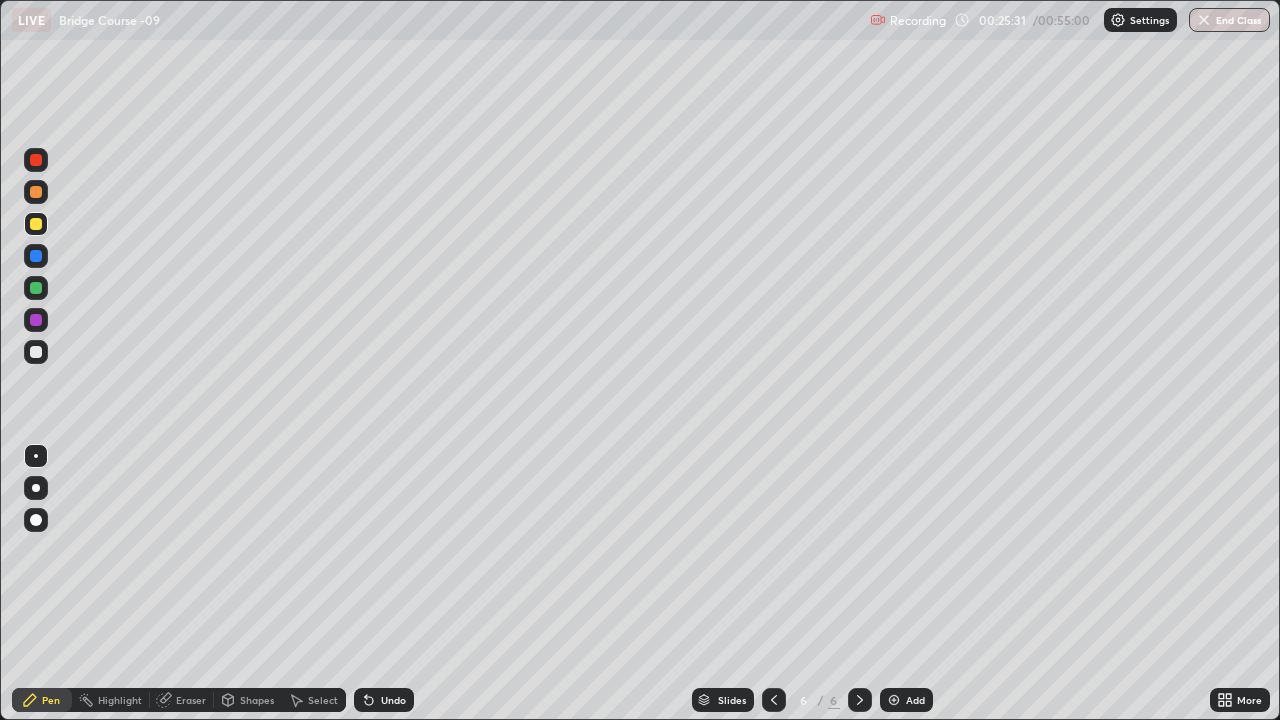 click at bounding box center [36, 288] 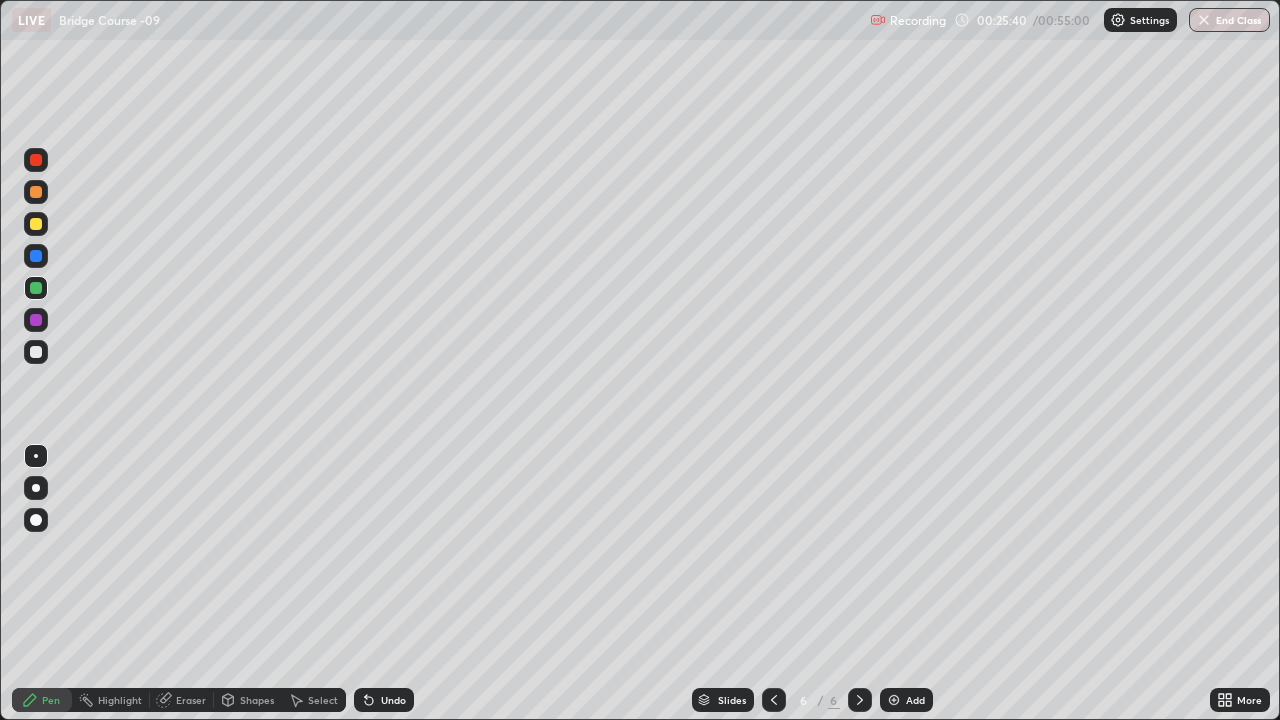 click at bounding box center [36, 352] 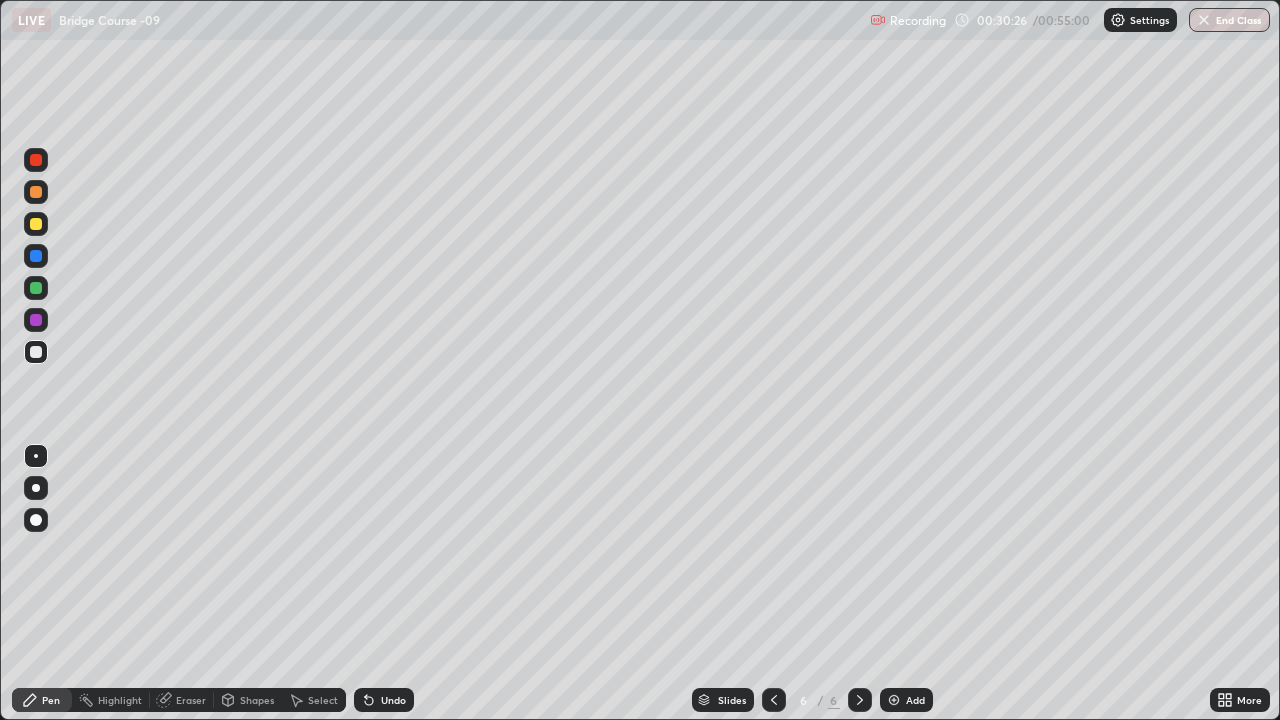 click on "Add" at bounding box center (915, 700) 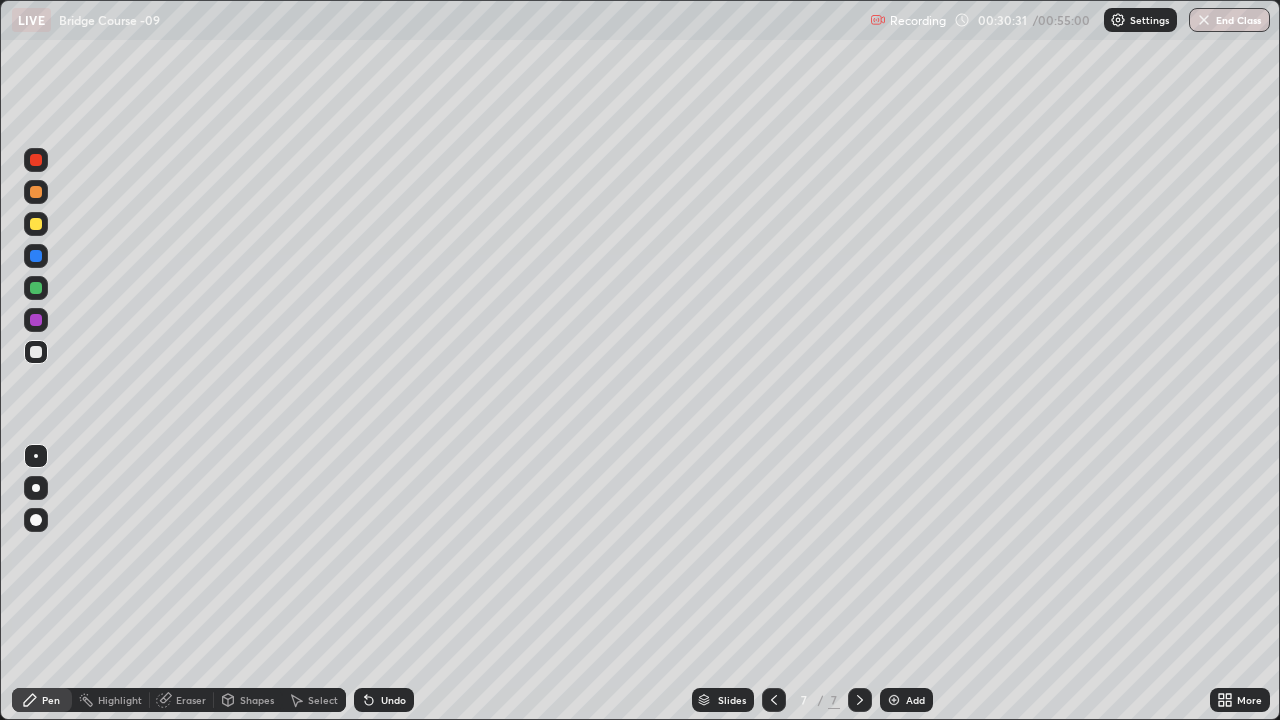click at bounding box center [36, 288] 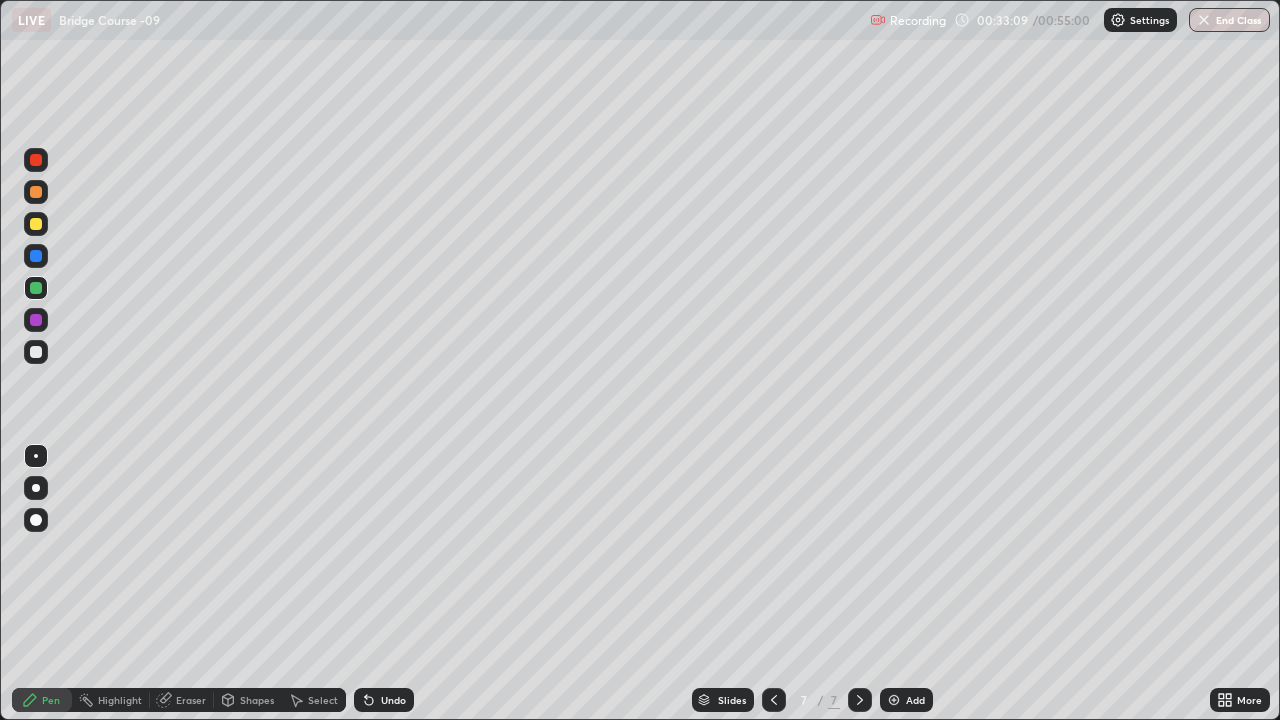 click at bounding box center [36, 256] 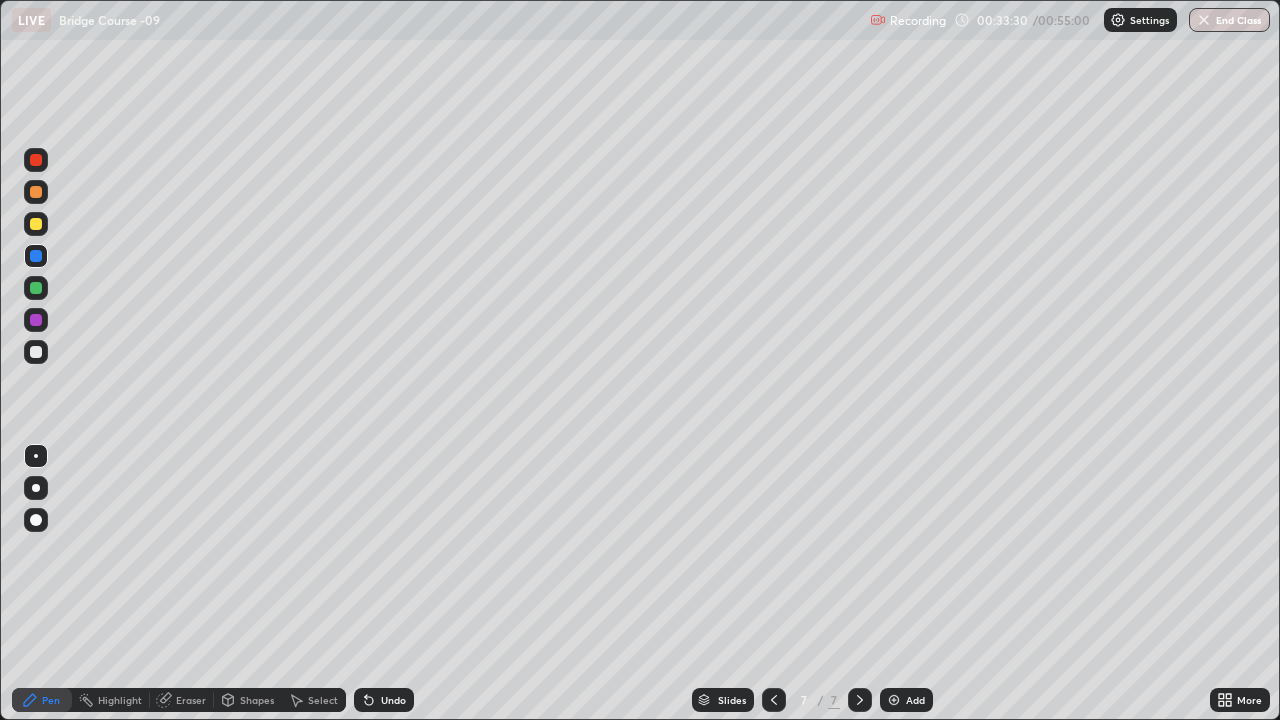 click 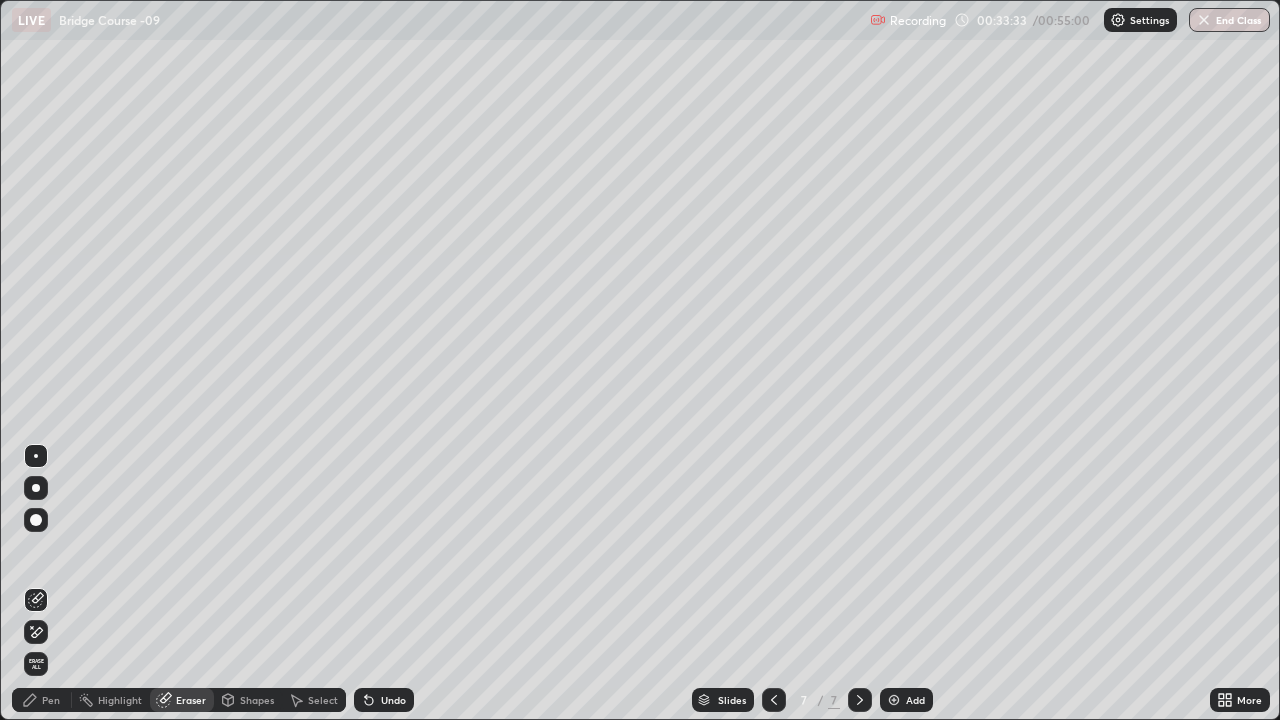 click 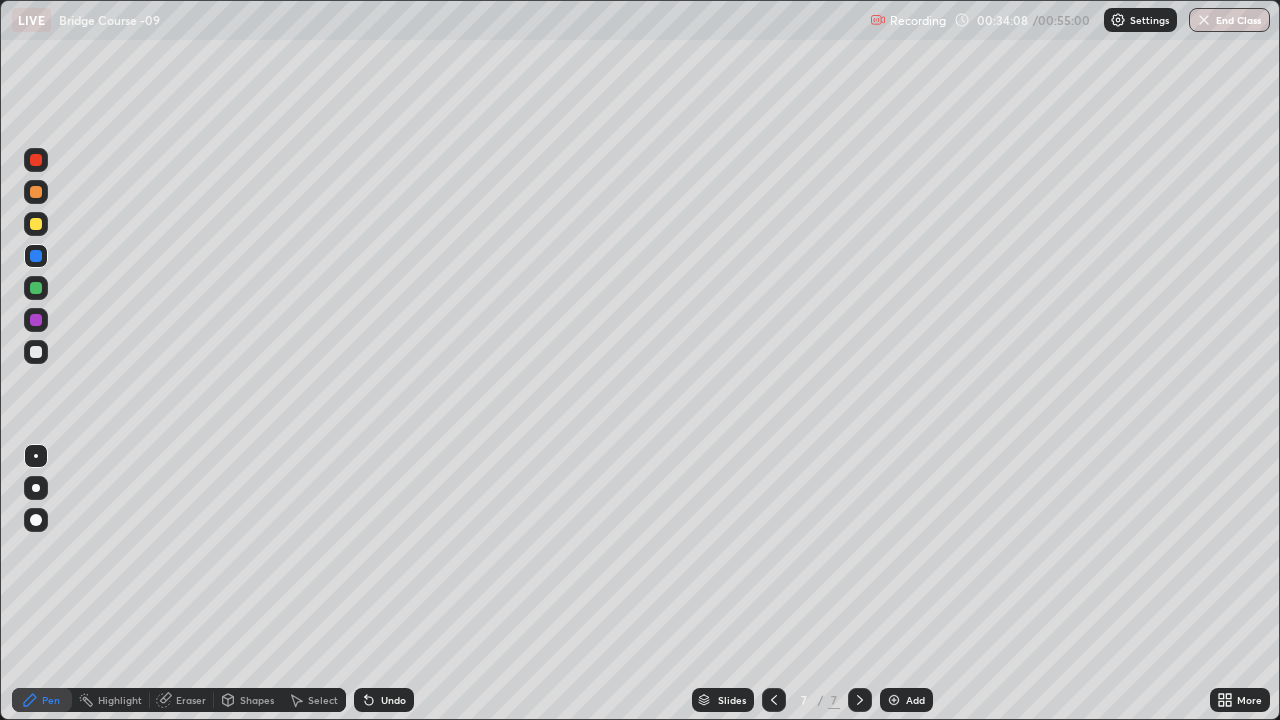 click at bounding box center [36, 288] 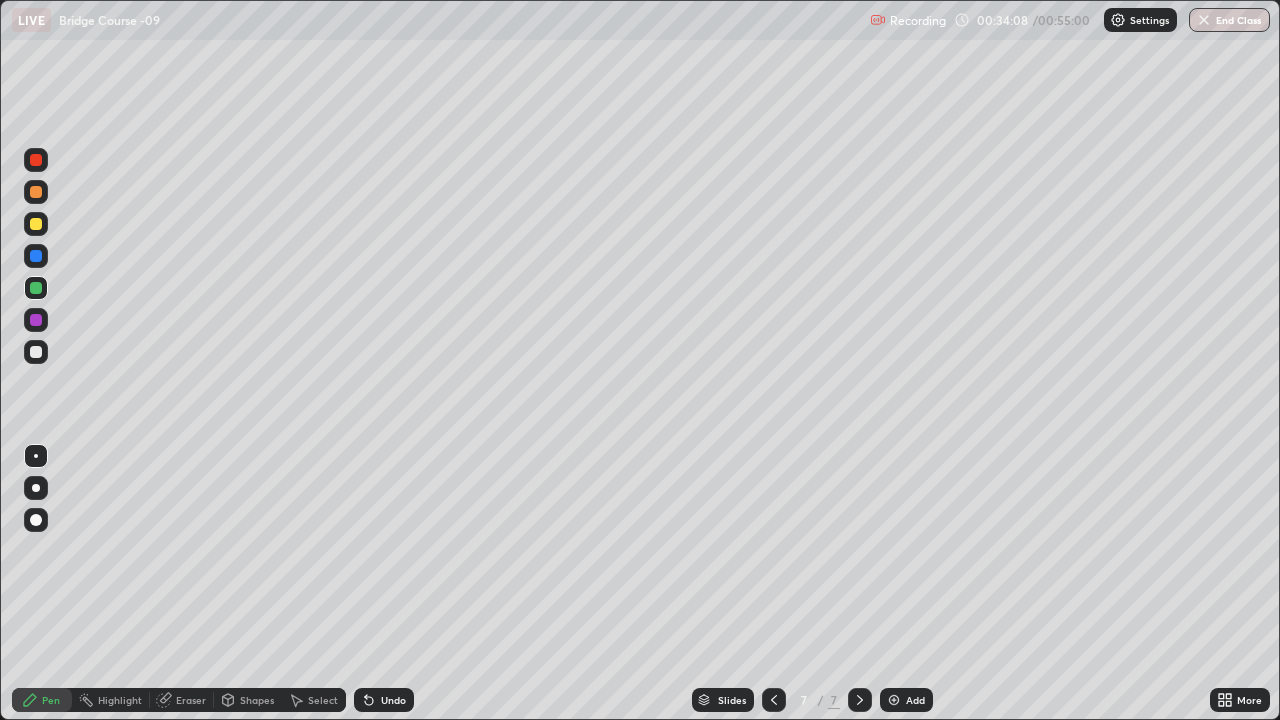 click at bounding box center [36, 320] 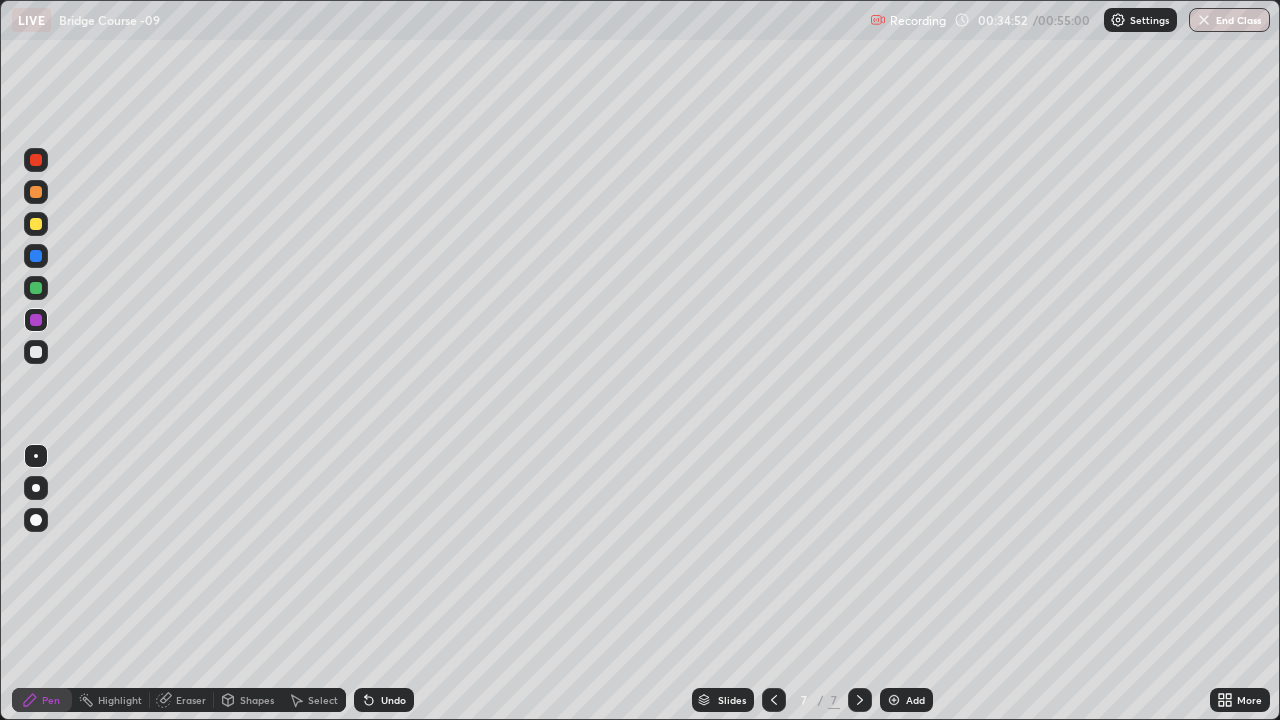 click at bounding box center [36, 560] 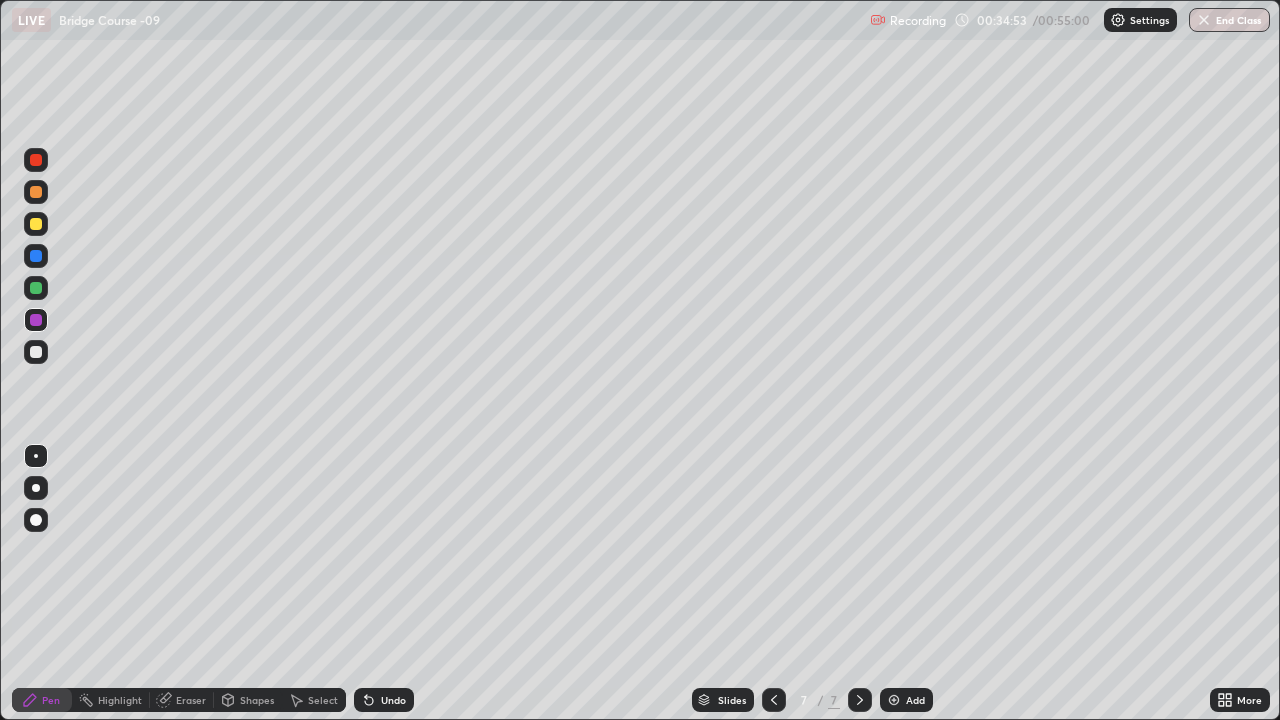 click at bounding box center [36, 560] 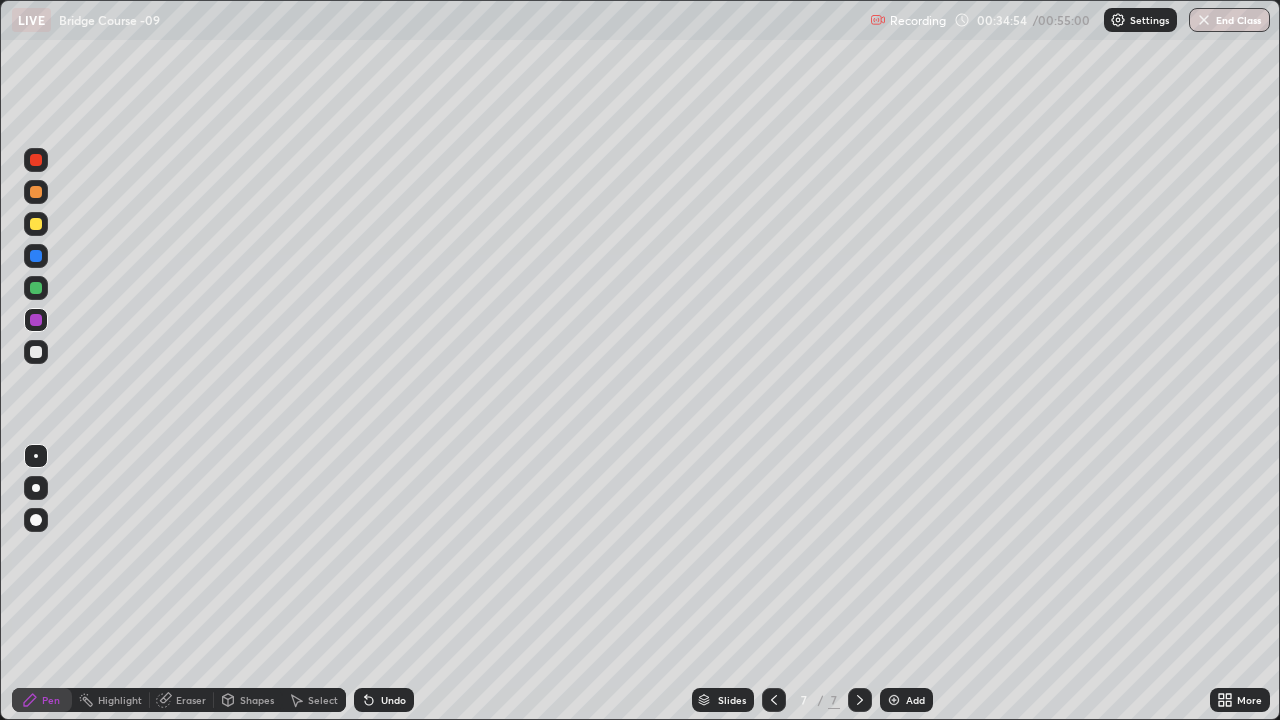 click at bounding box center (36, 560) 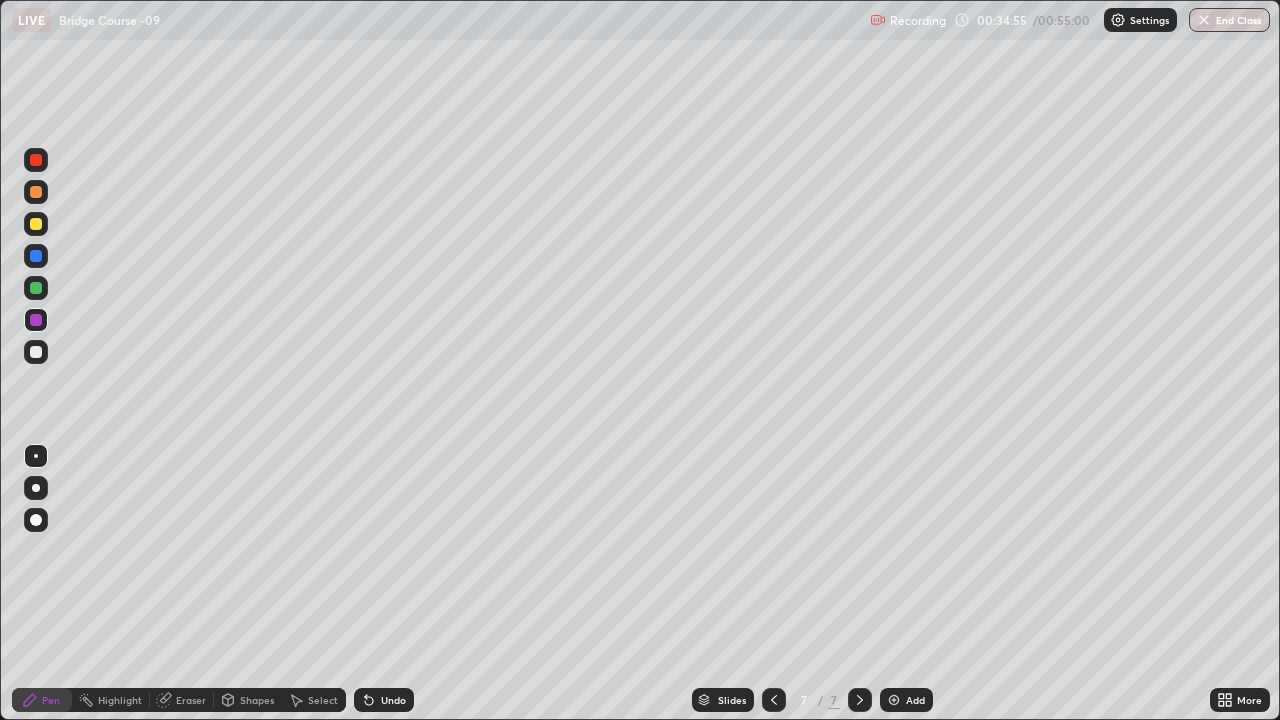 click on "Pen" at bounding box center (42, 700) 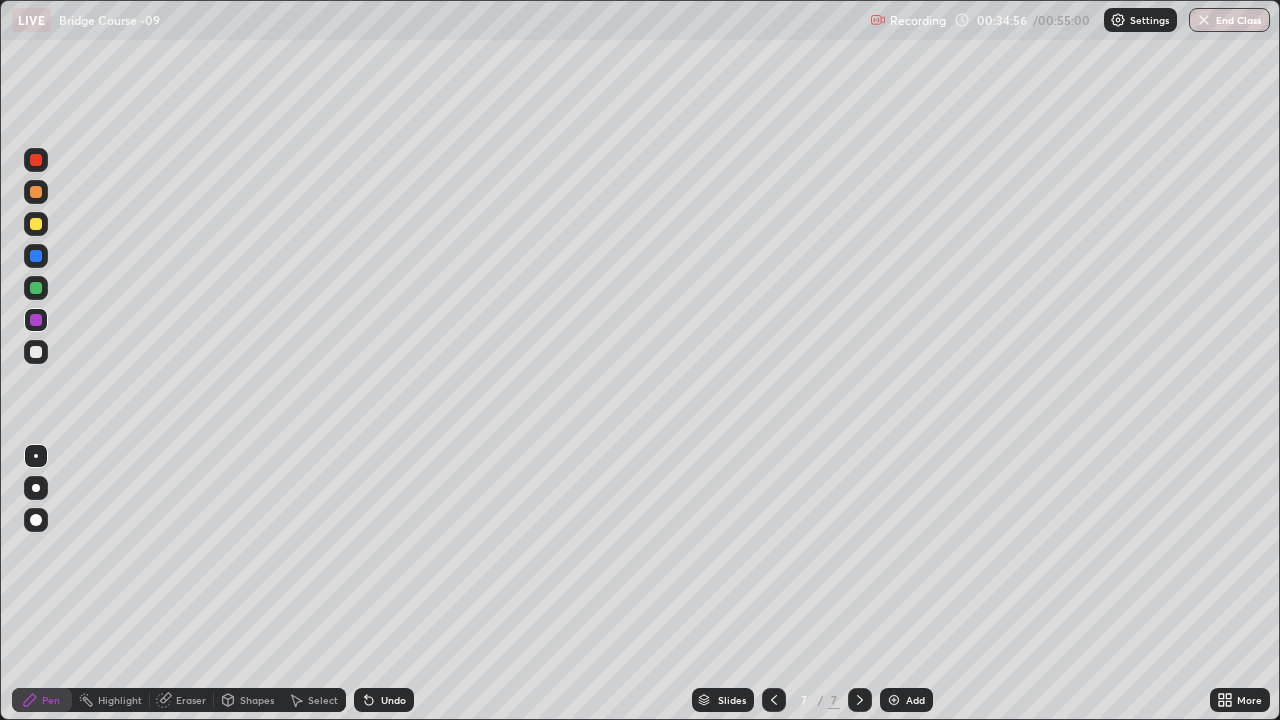 click 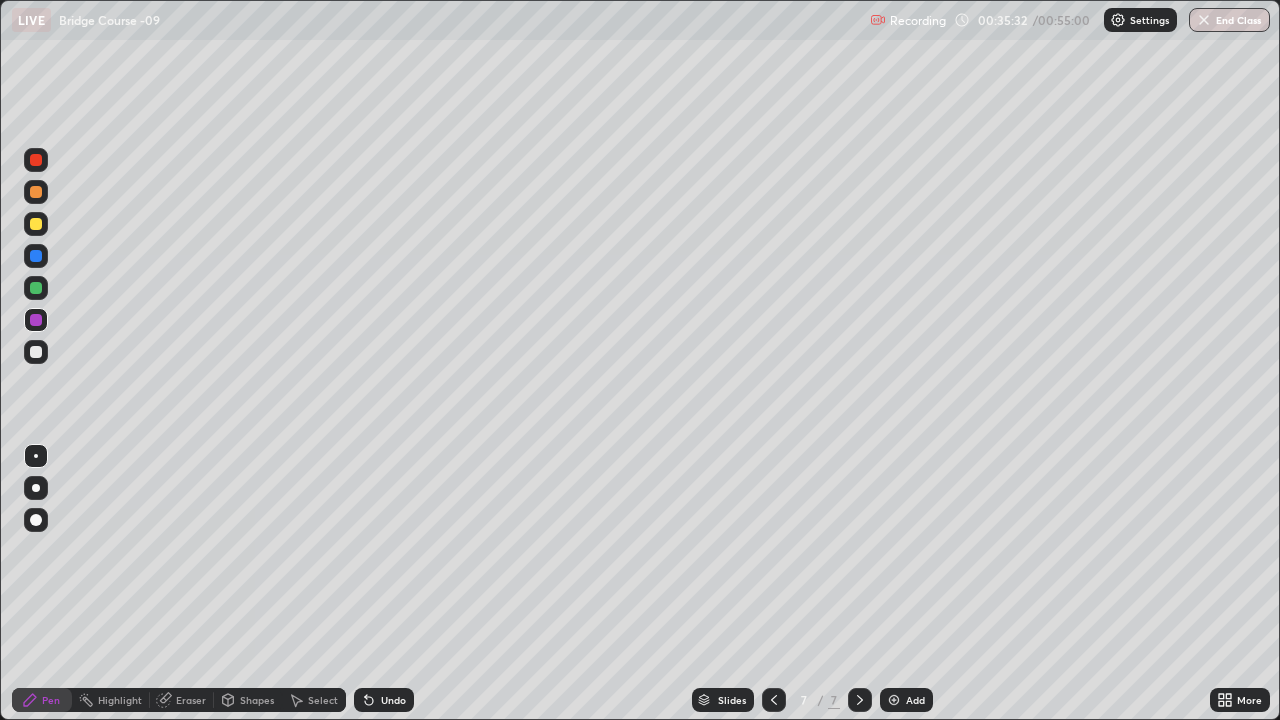 click 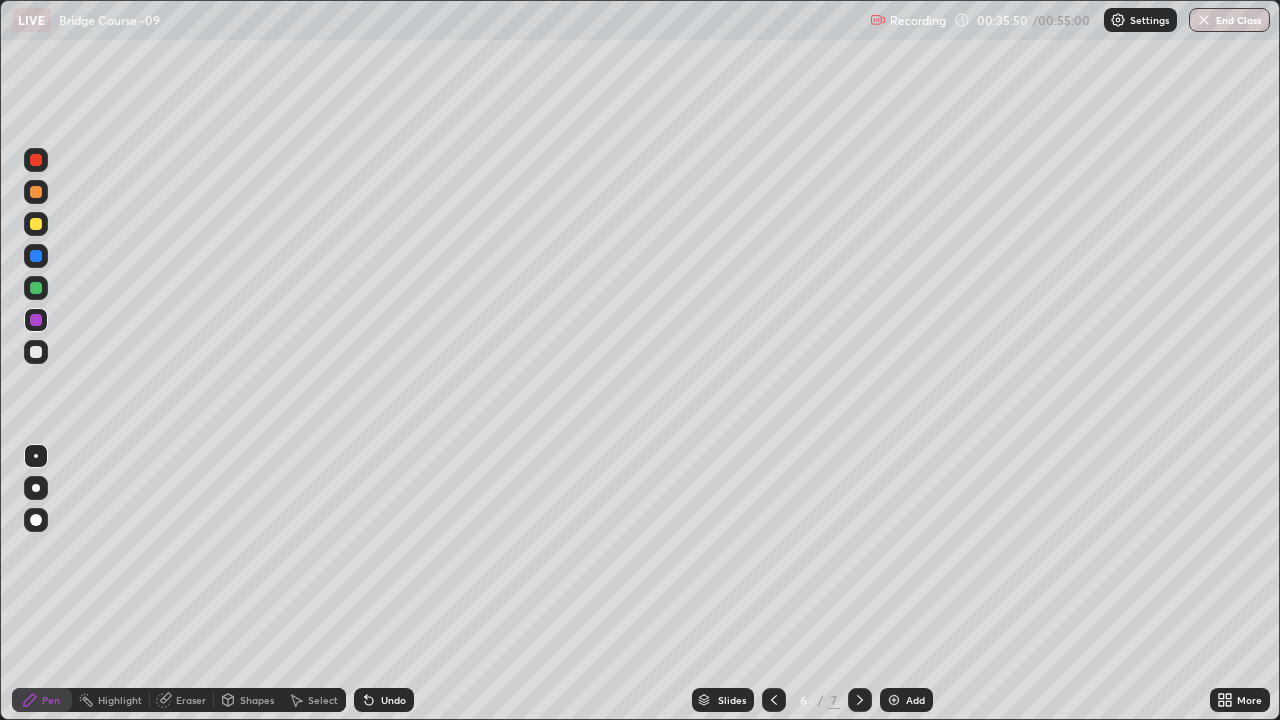 click at bounding box center (894, 700) 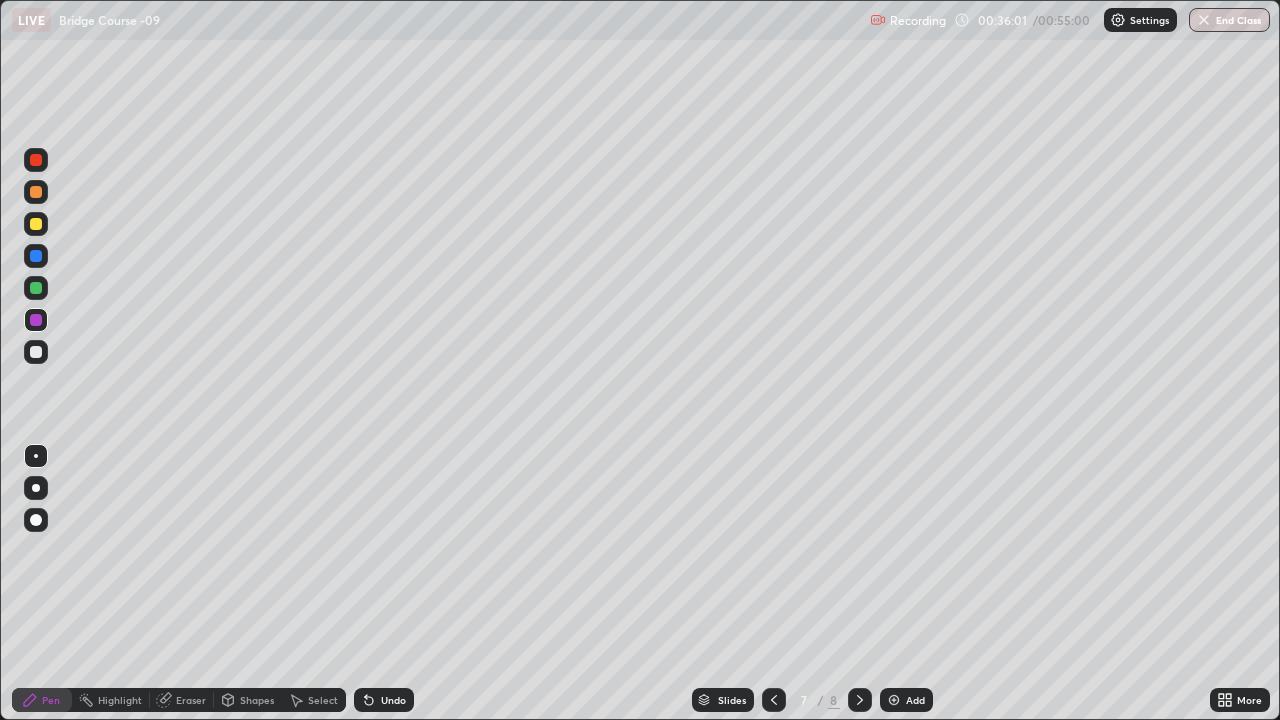click at bounding box center (36, 256) 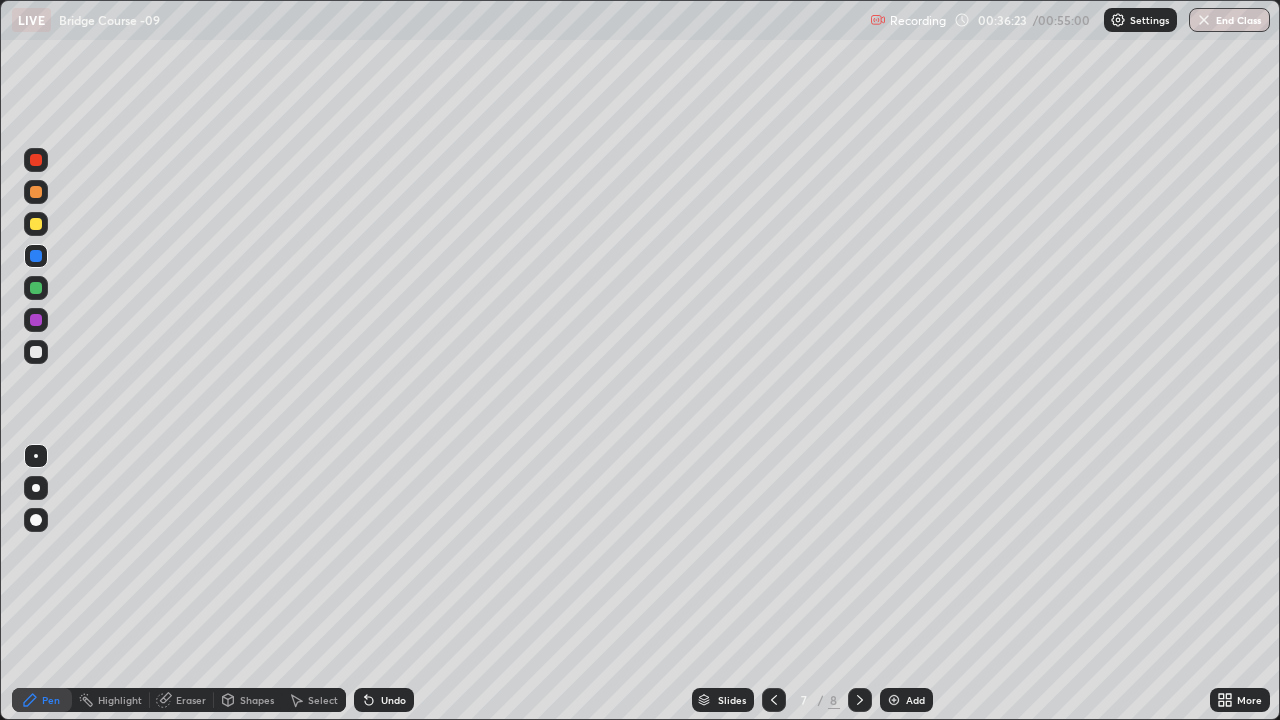 click at bounding box center [36, 352] 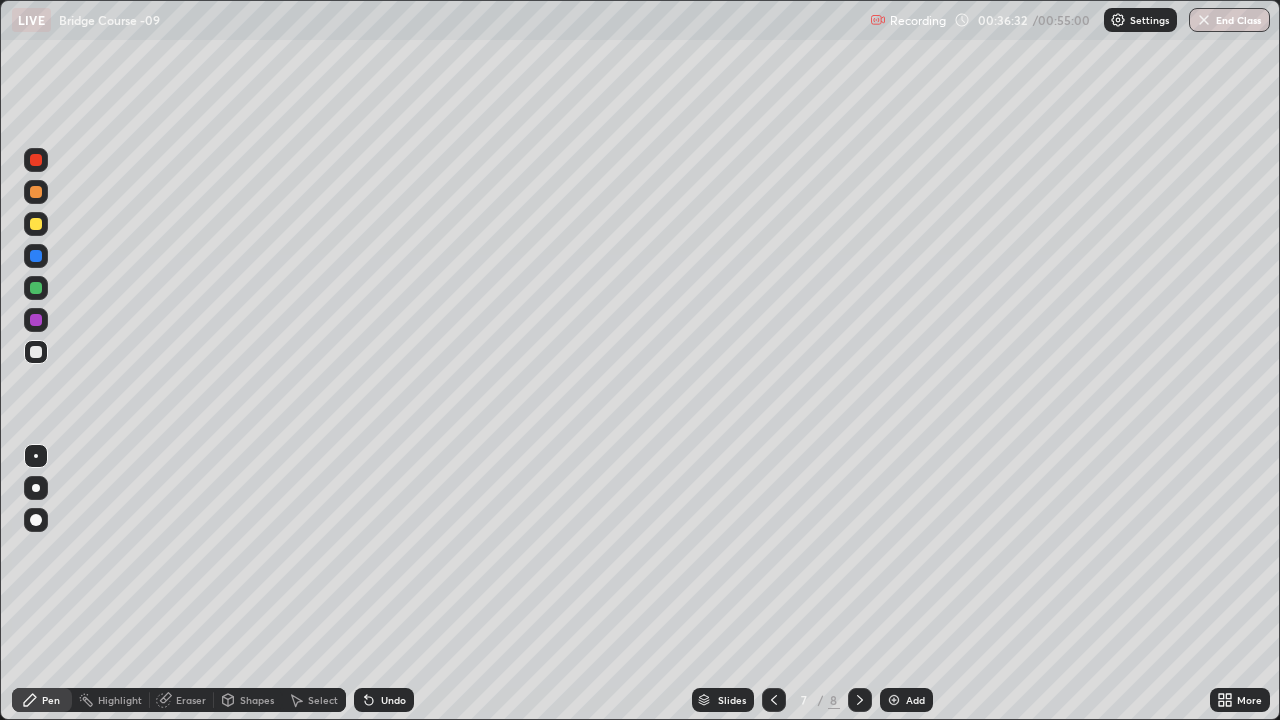 click on "Undo" at bounding box center (393, 700) 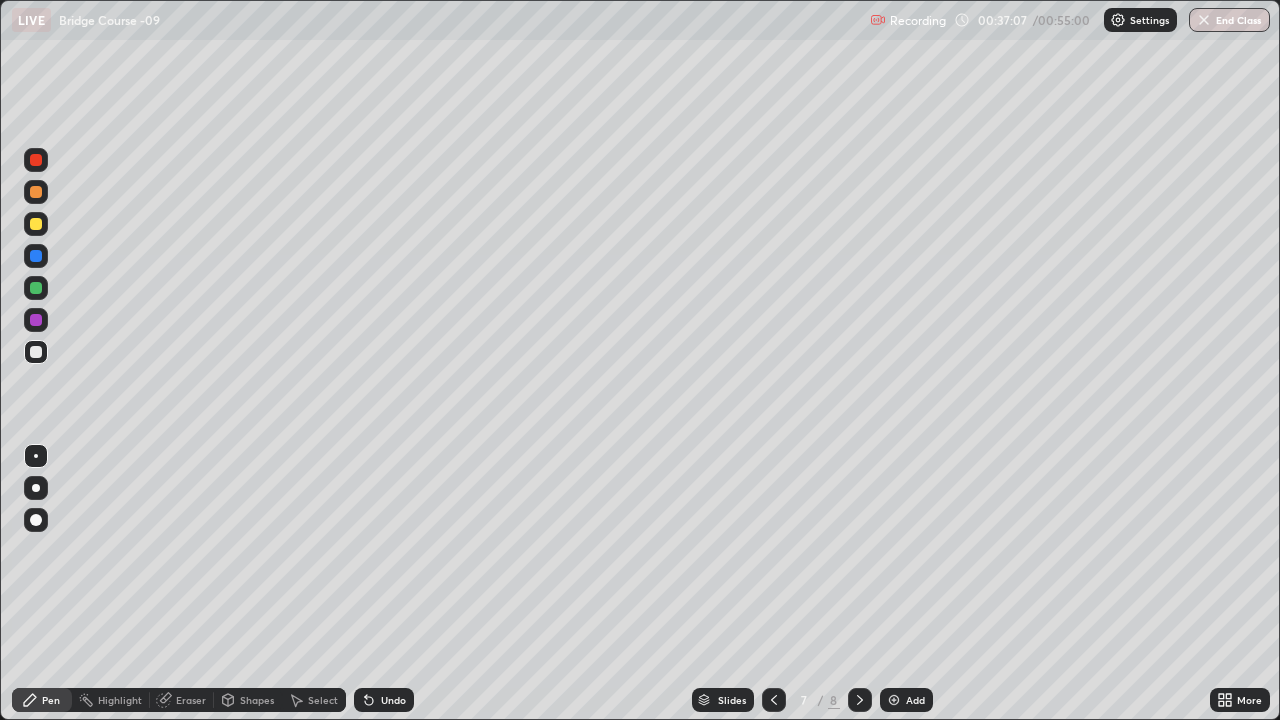 click on "Eraser" at bounding box center (191, 700) 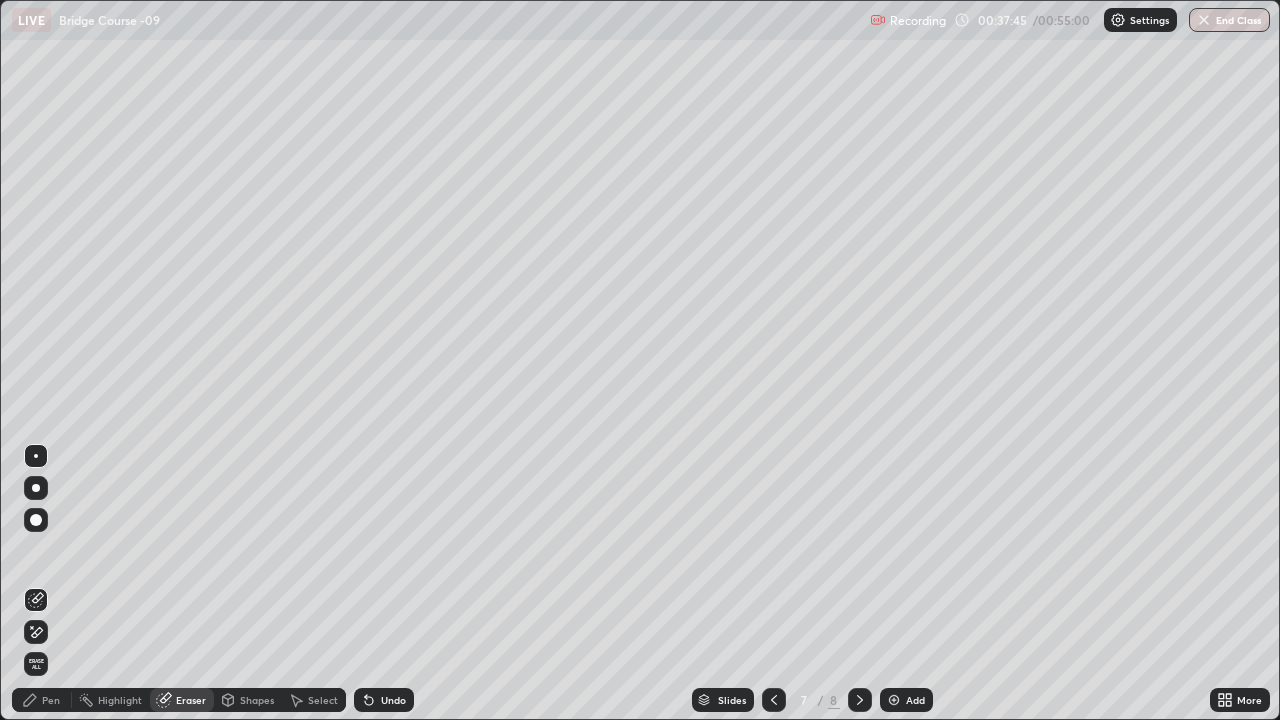 click on "Pen" at bounding box center [42, 700] 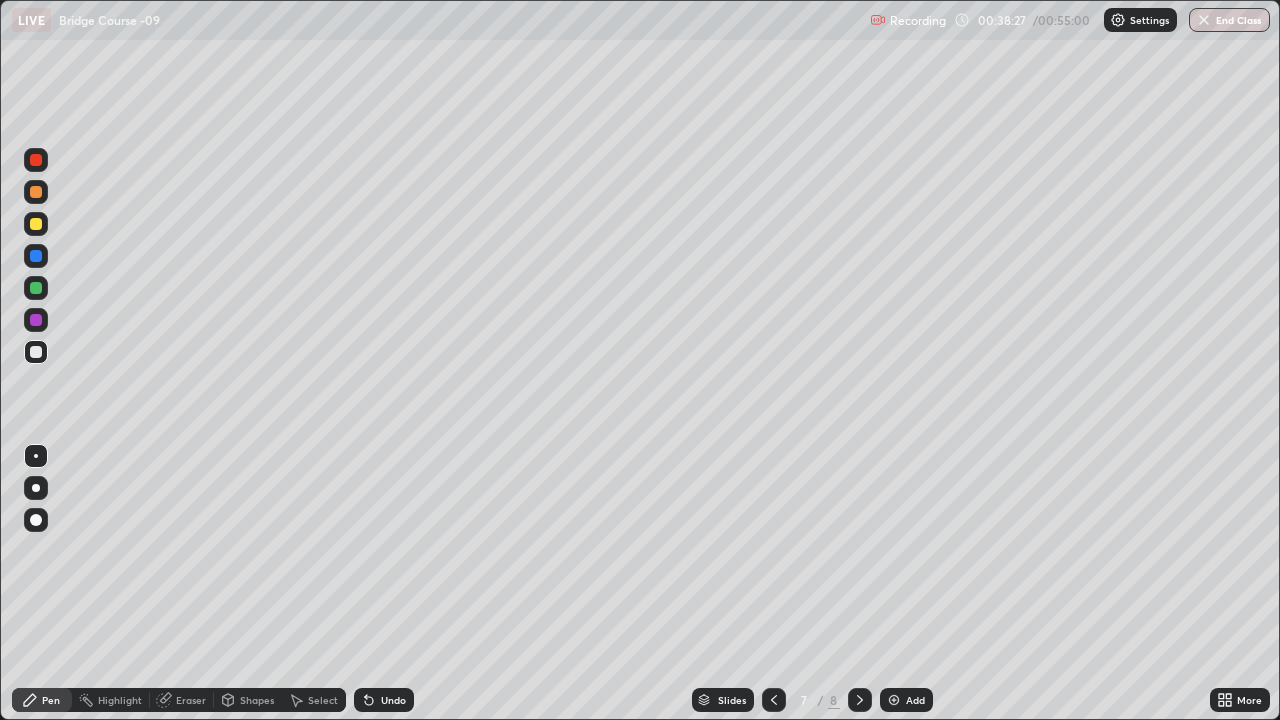 click on "Undo" at bounding box center (393, 700) 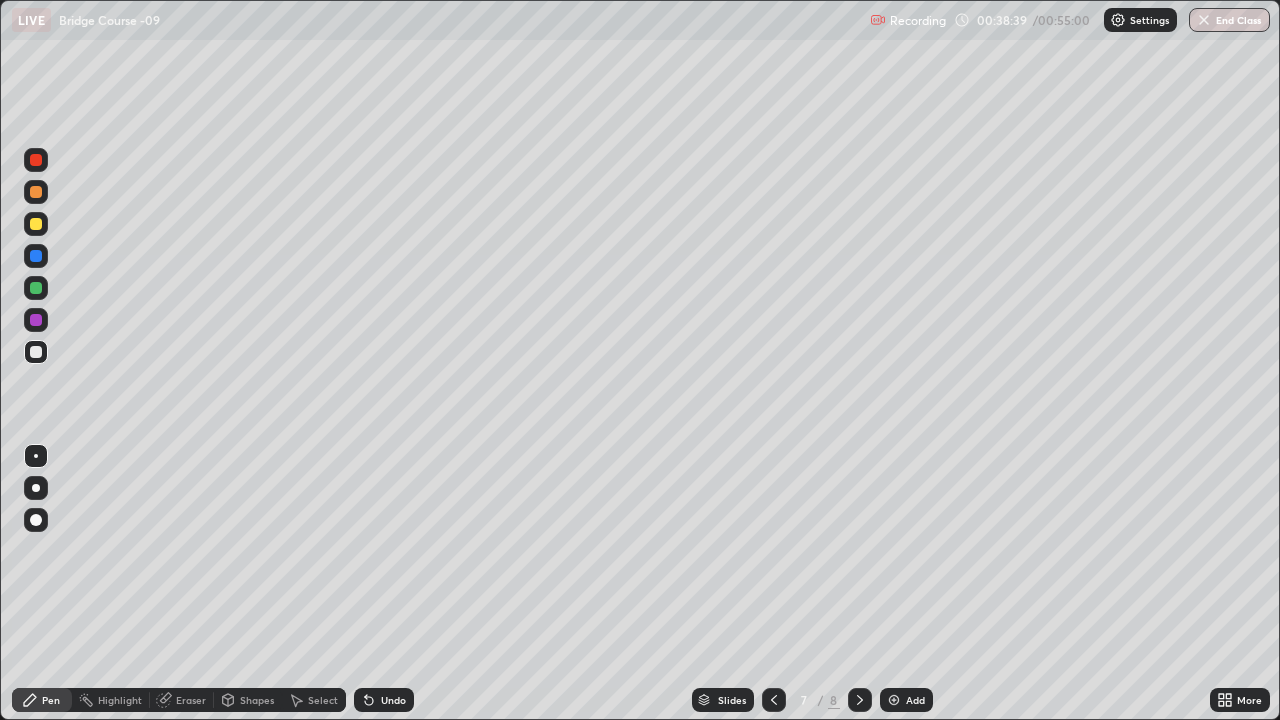 click on "Undo" at bounding box center (384, 700) 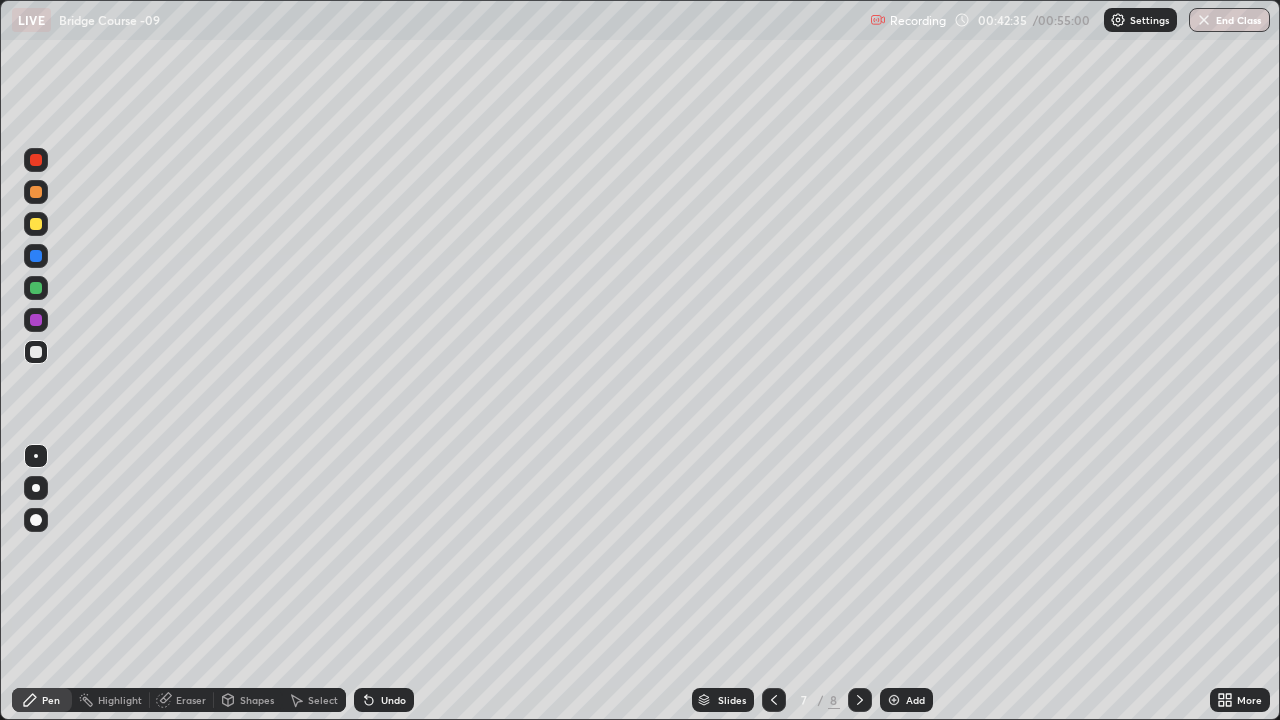 click on "End Class" at bounding box center (1229, 20) 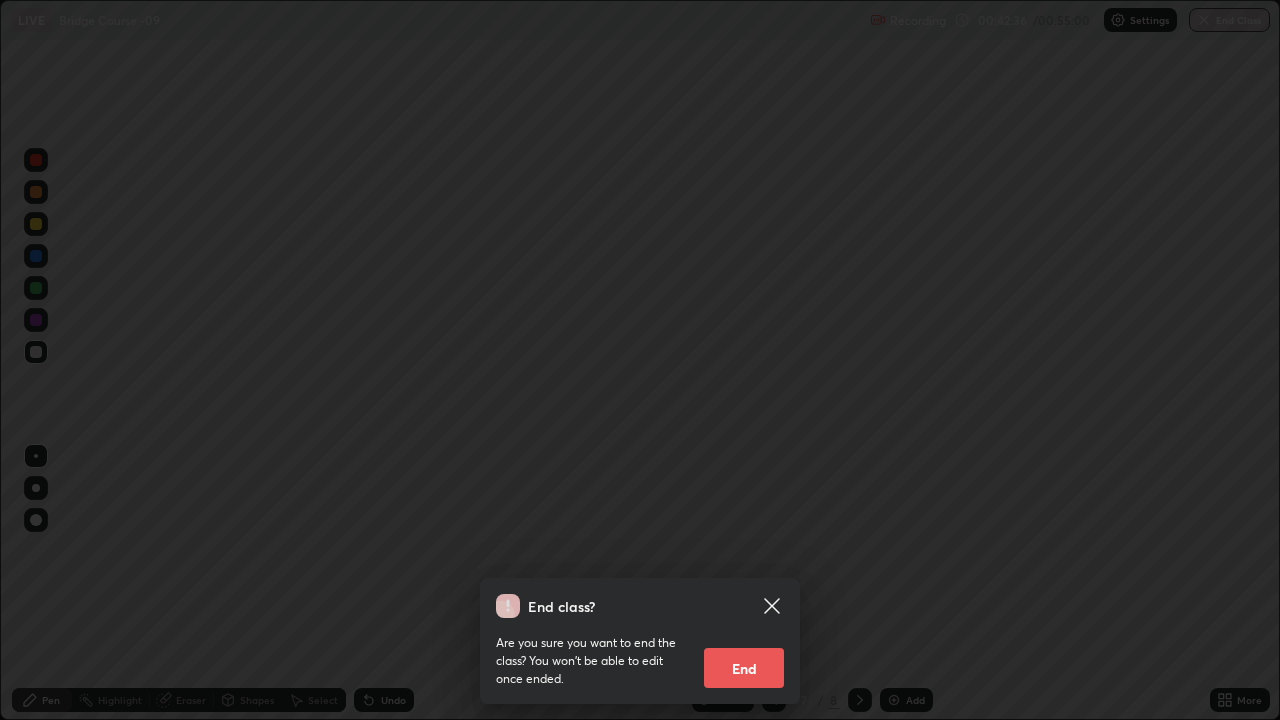 click on "End" at bounding box center [744, 668] 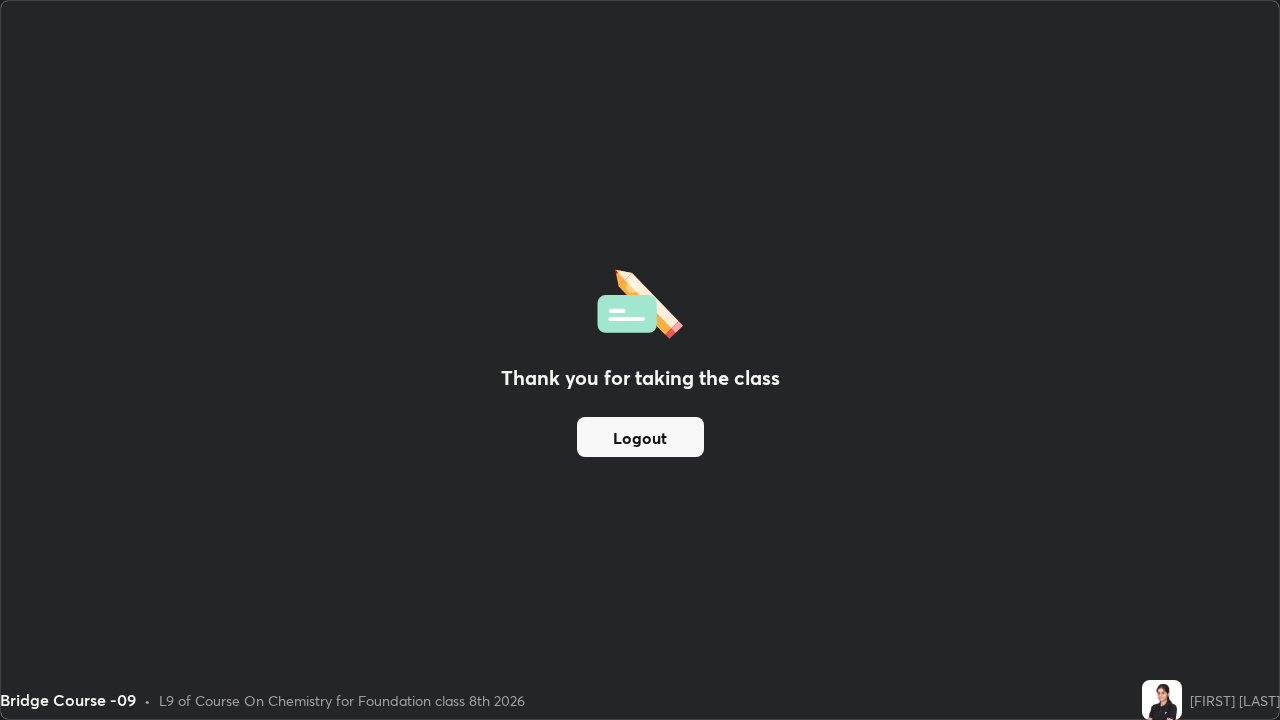 click on "Logout" at bounding box center (640, 437) 